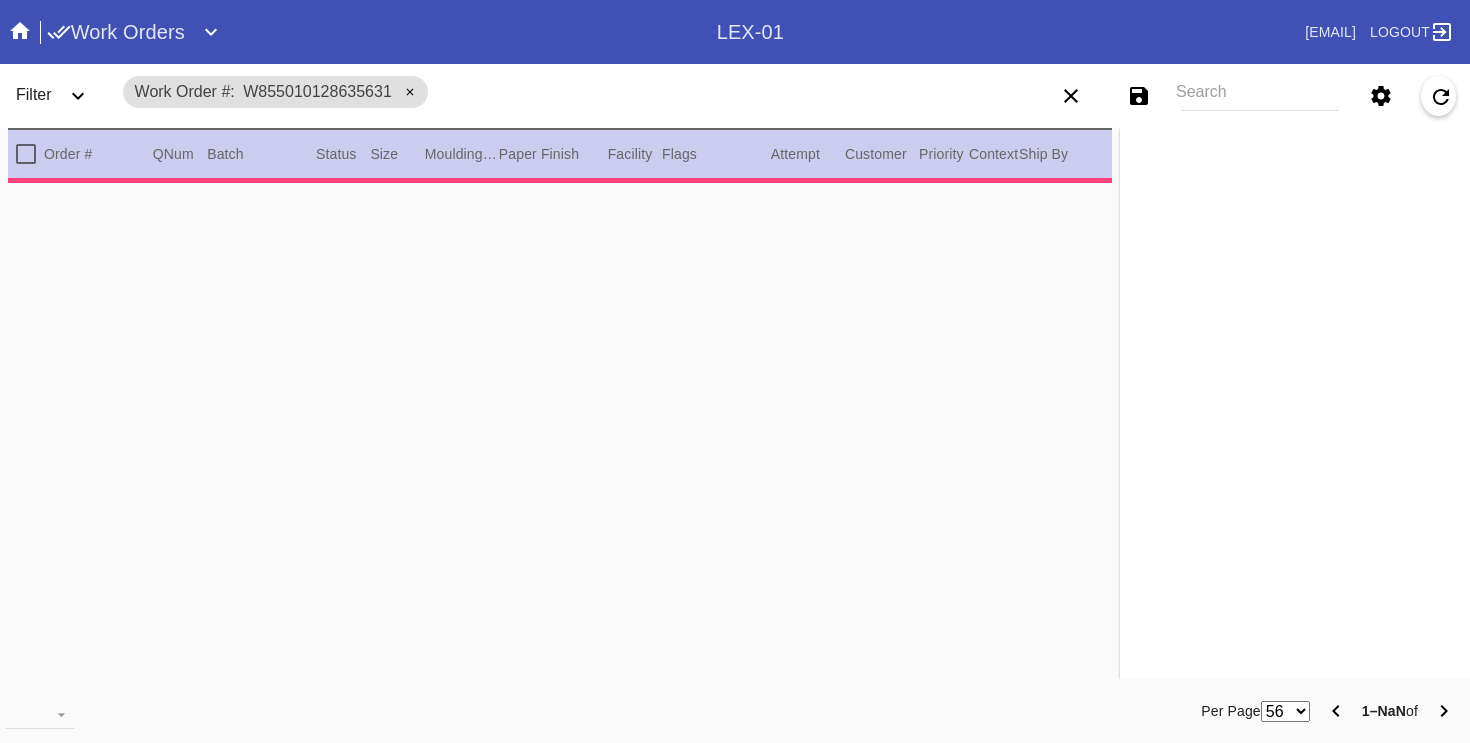 scroll, scrollTop: 0, scrollLeft: 0, axis: both 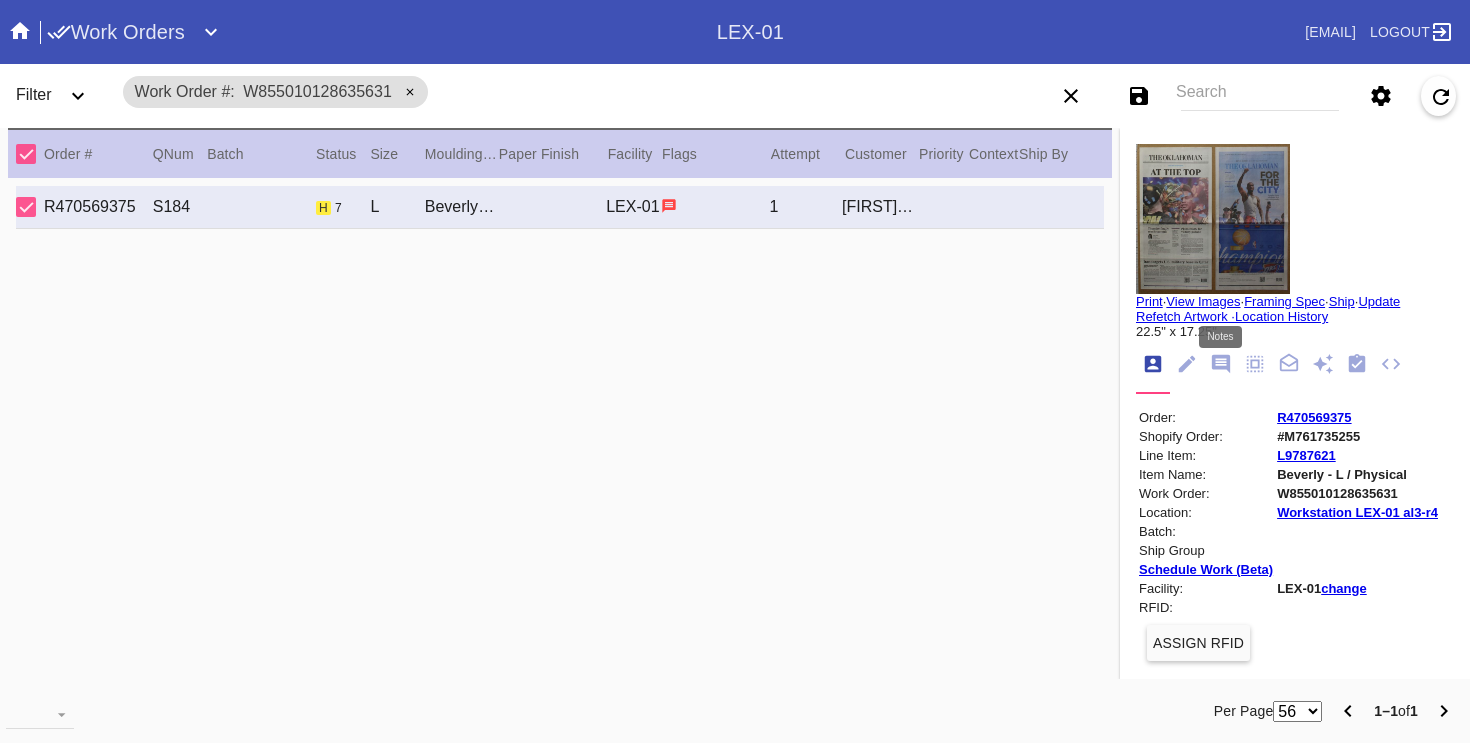 click 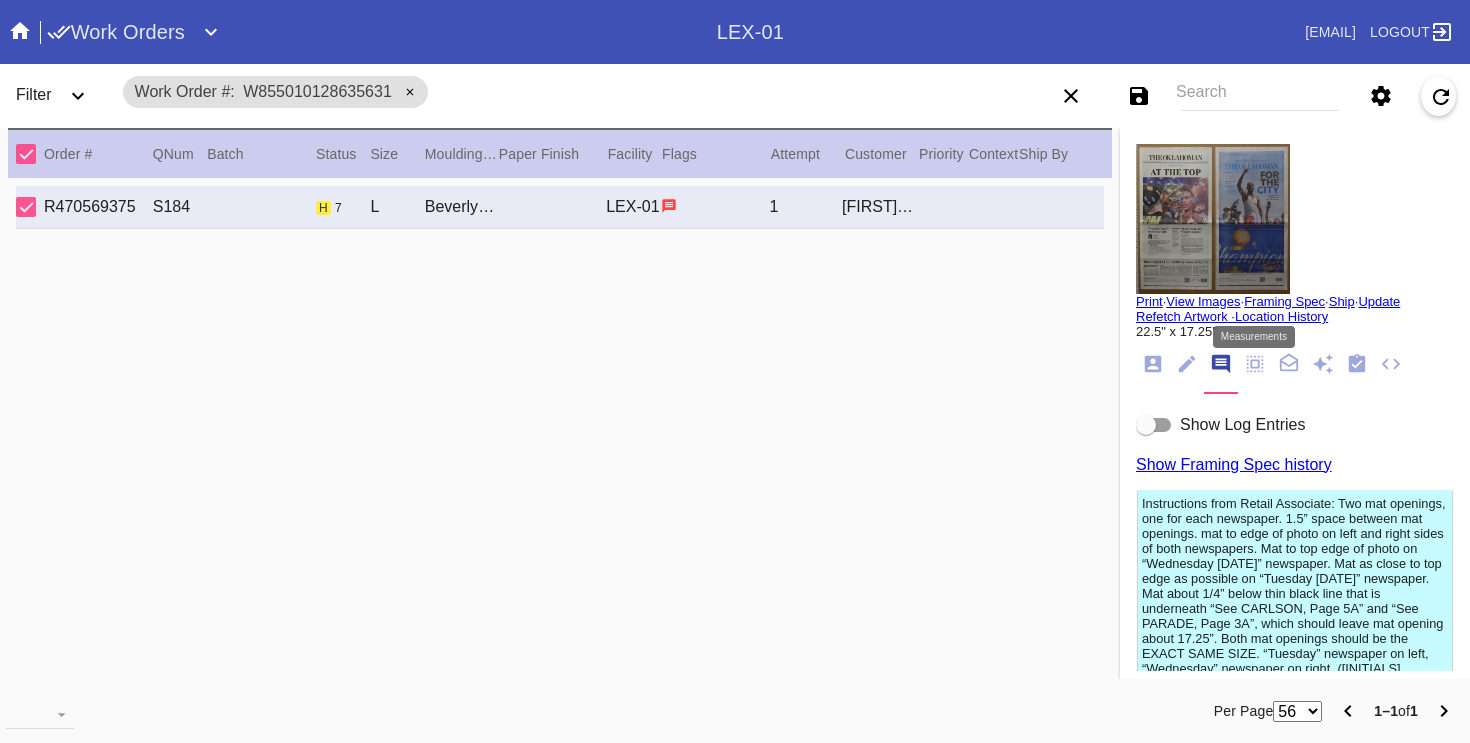 click 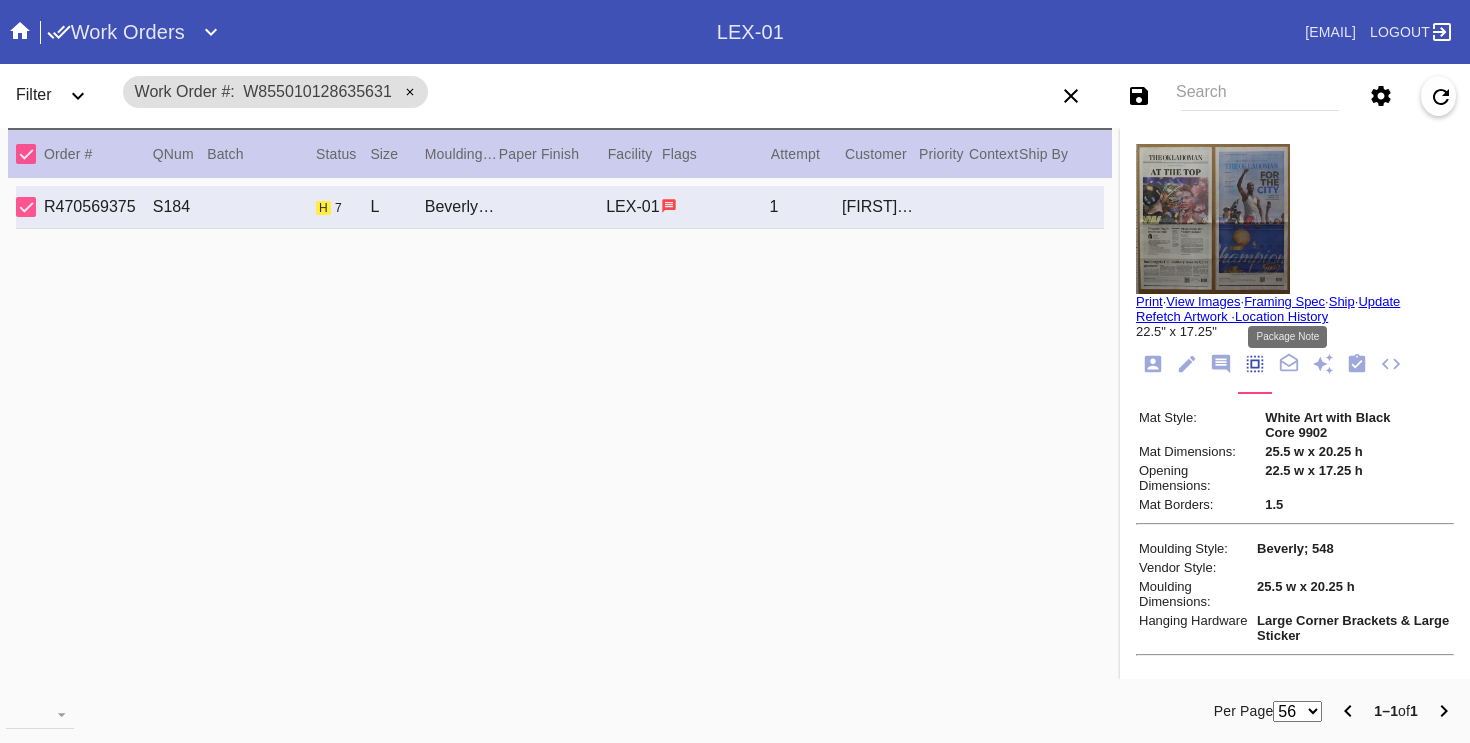 click 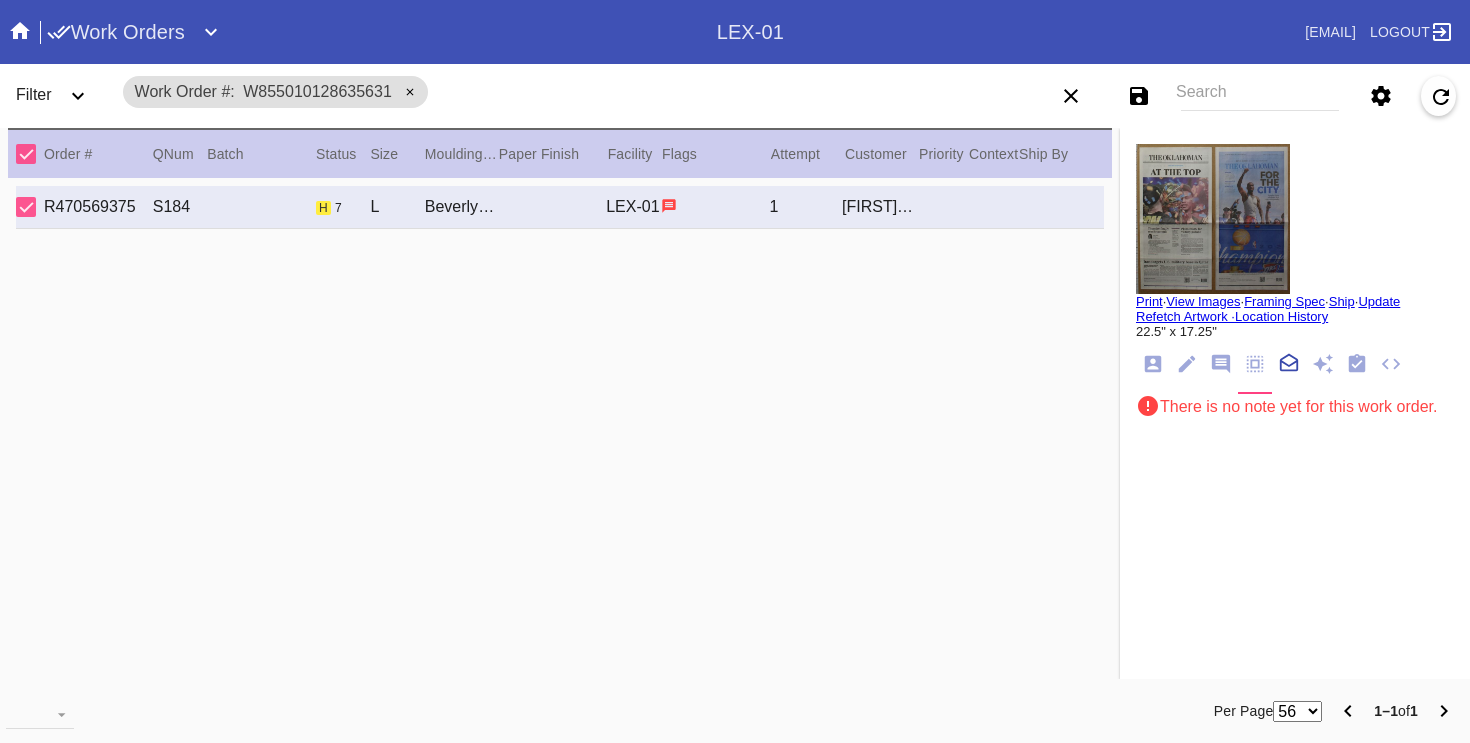 scroll, scrollTop: 221, scrollLeft: 0, axis: vertical 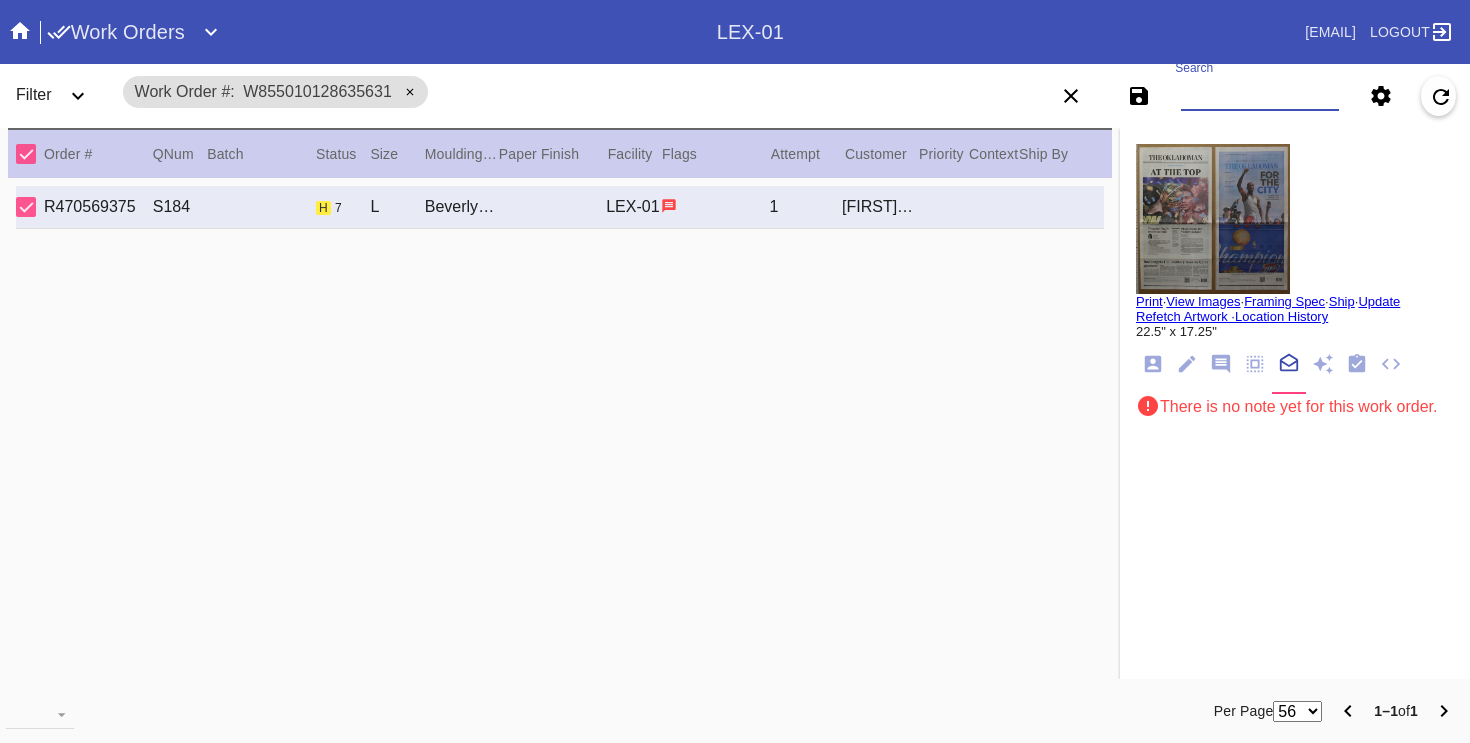 click on "Search" at bounding box center (1260, 96) 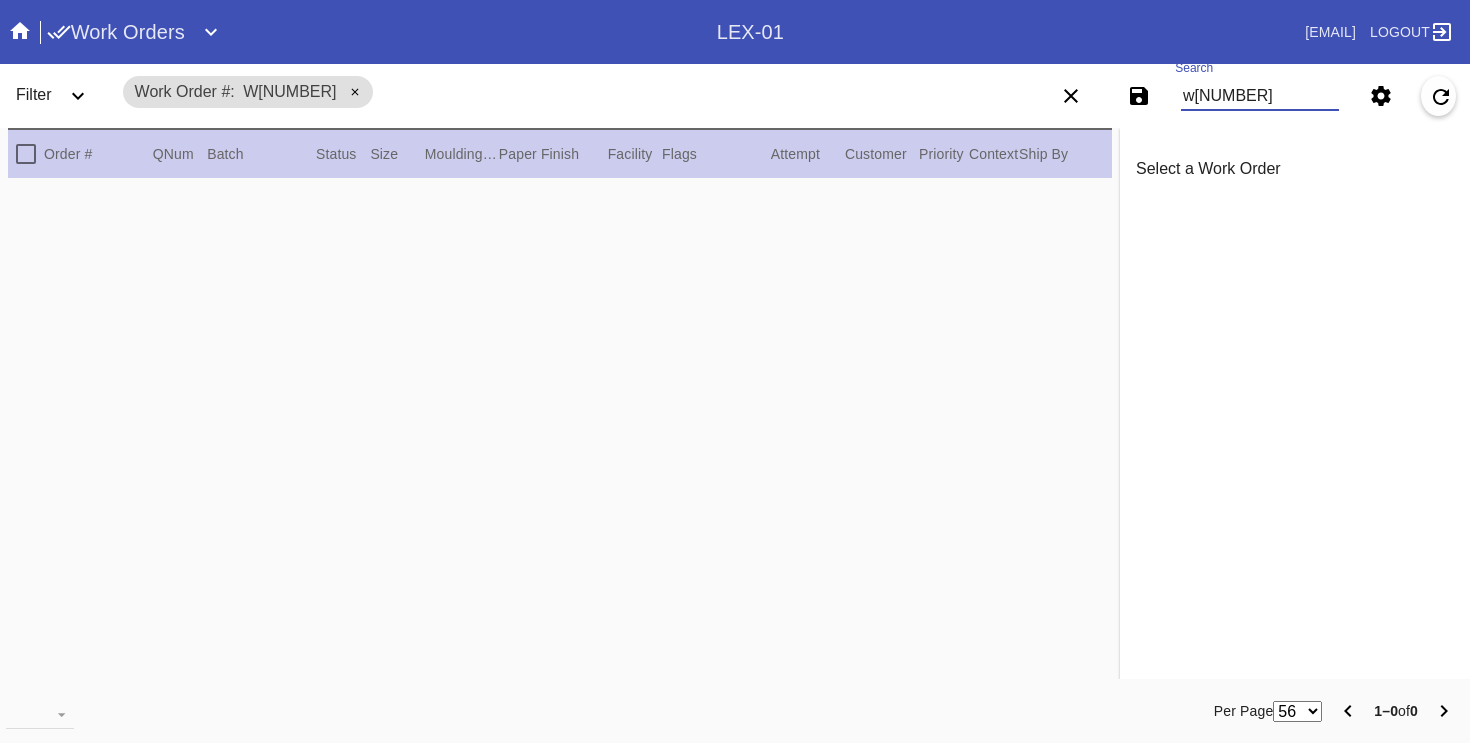 type on "w85501256" 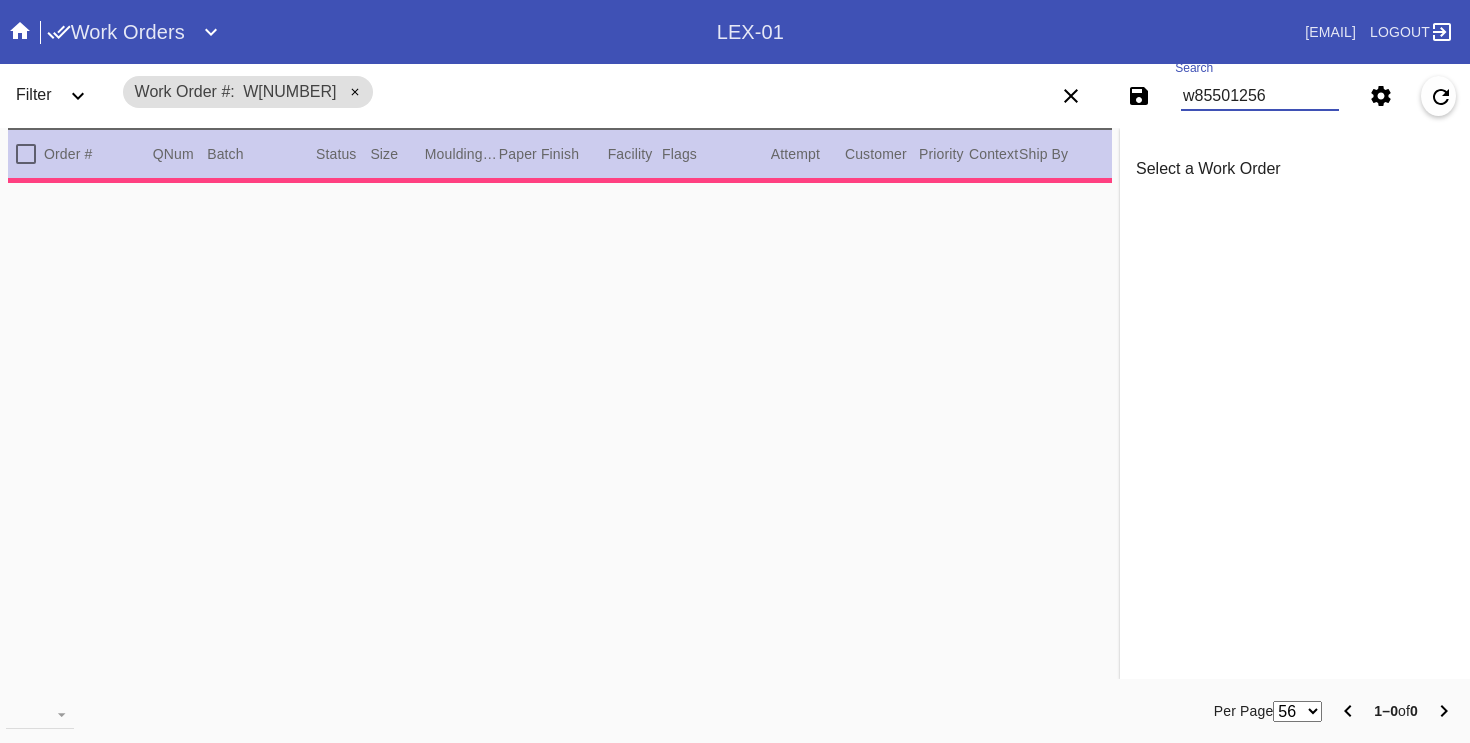 type on "2.5" 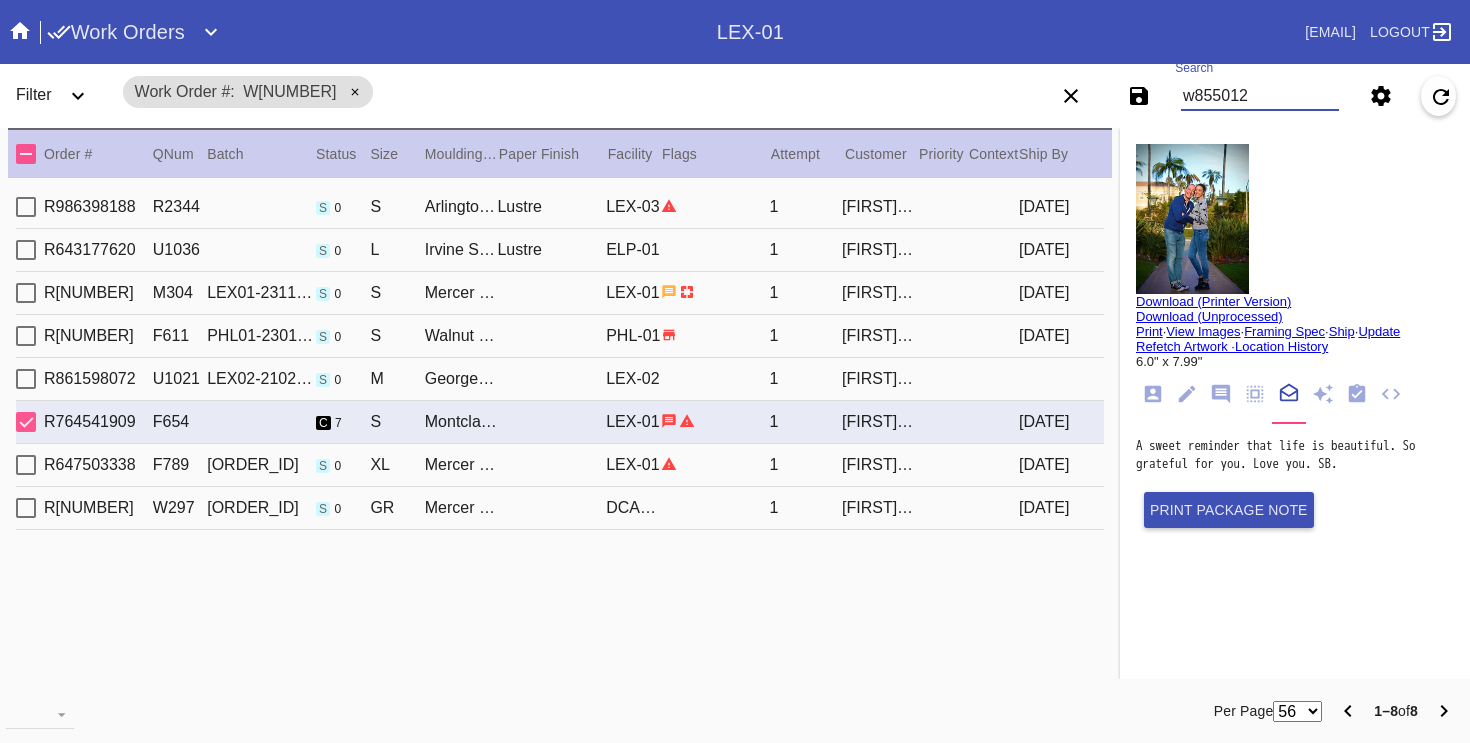 type on "w855012" 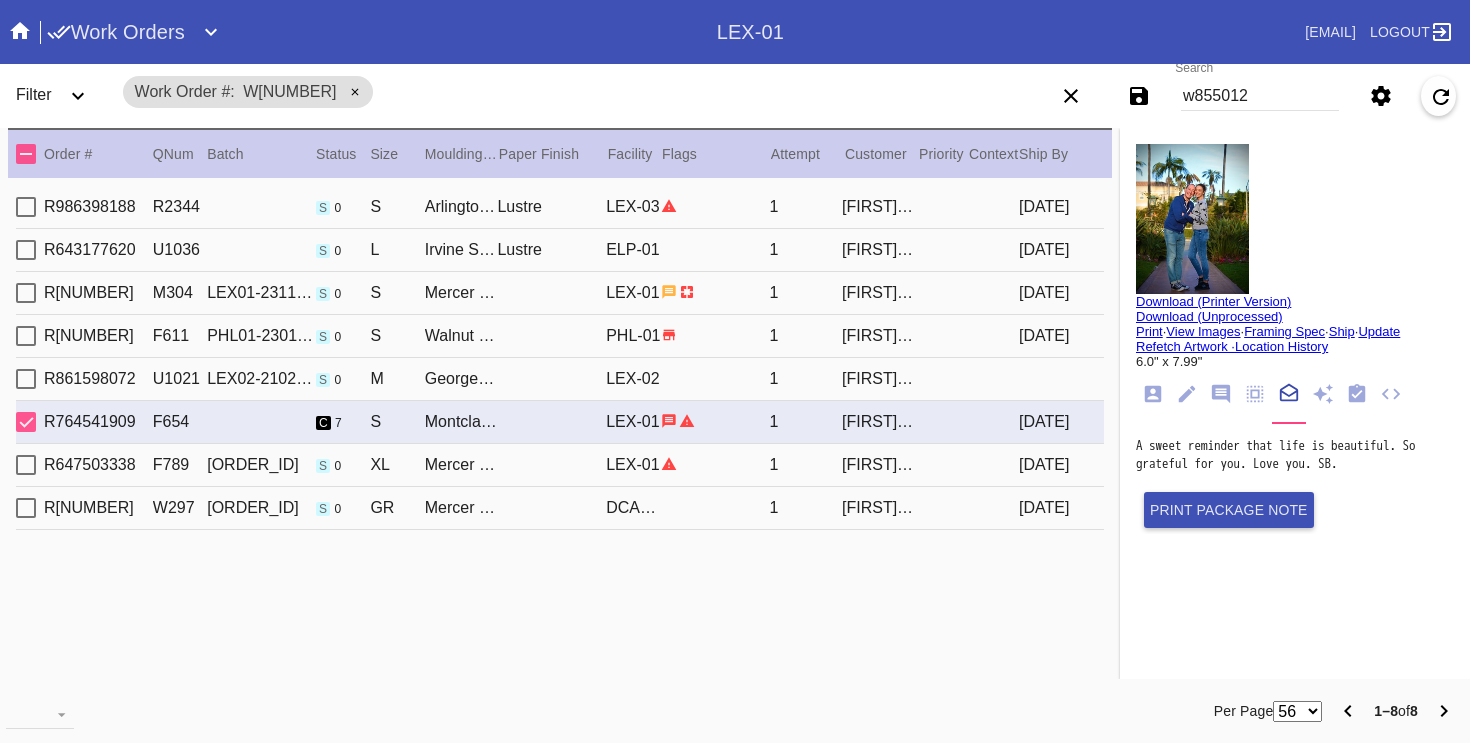 click on "Georgetown / No Mat" at bounding box center [461, 379] 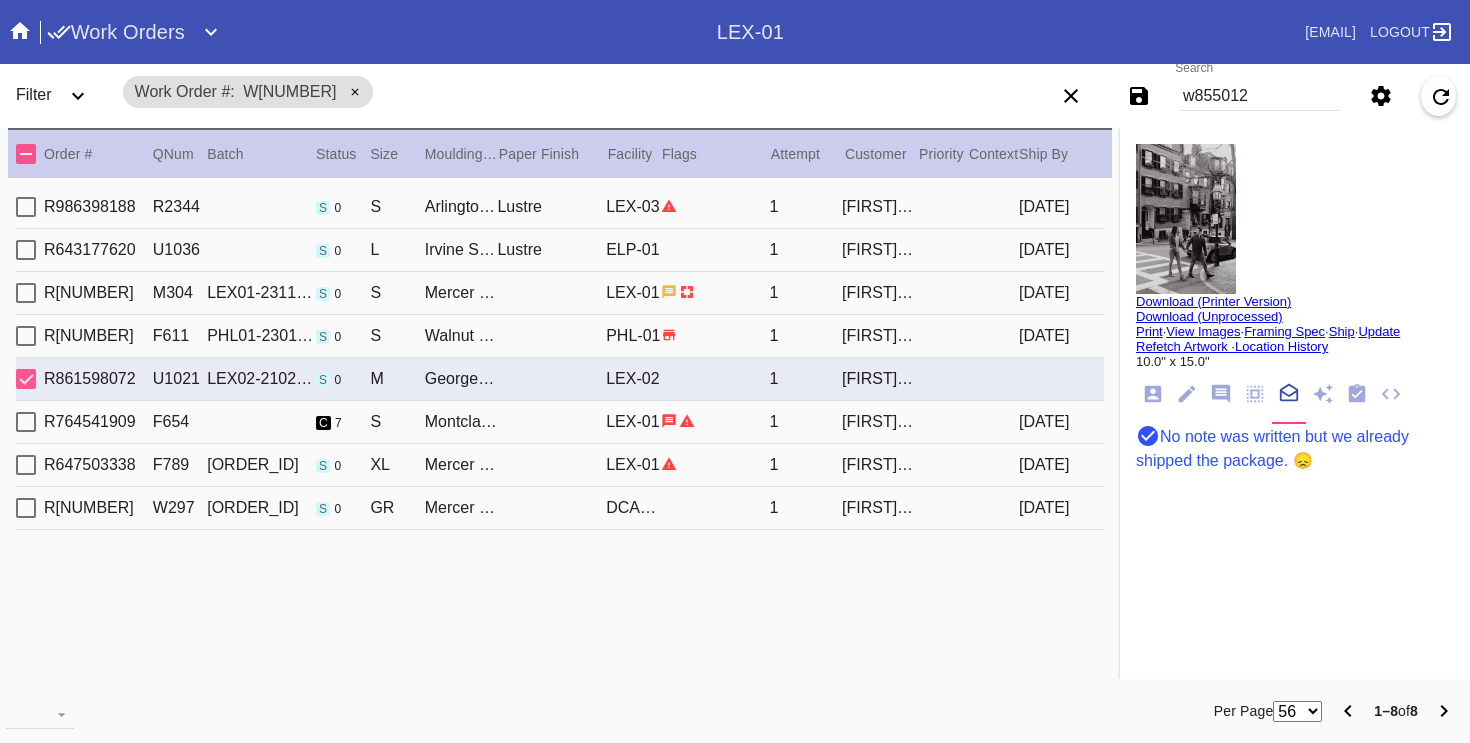 click on "Walnut Mini / No Mat" at bounding box center [461, 336] 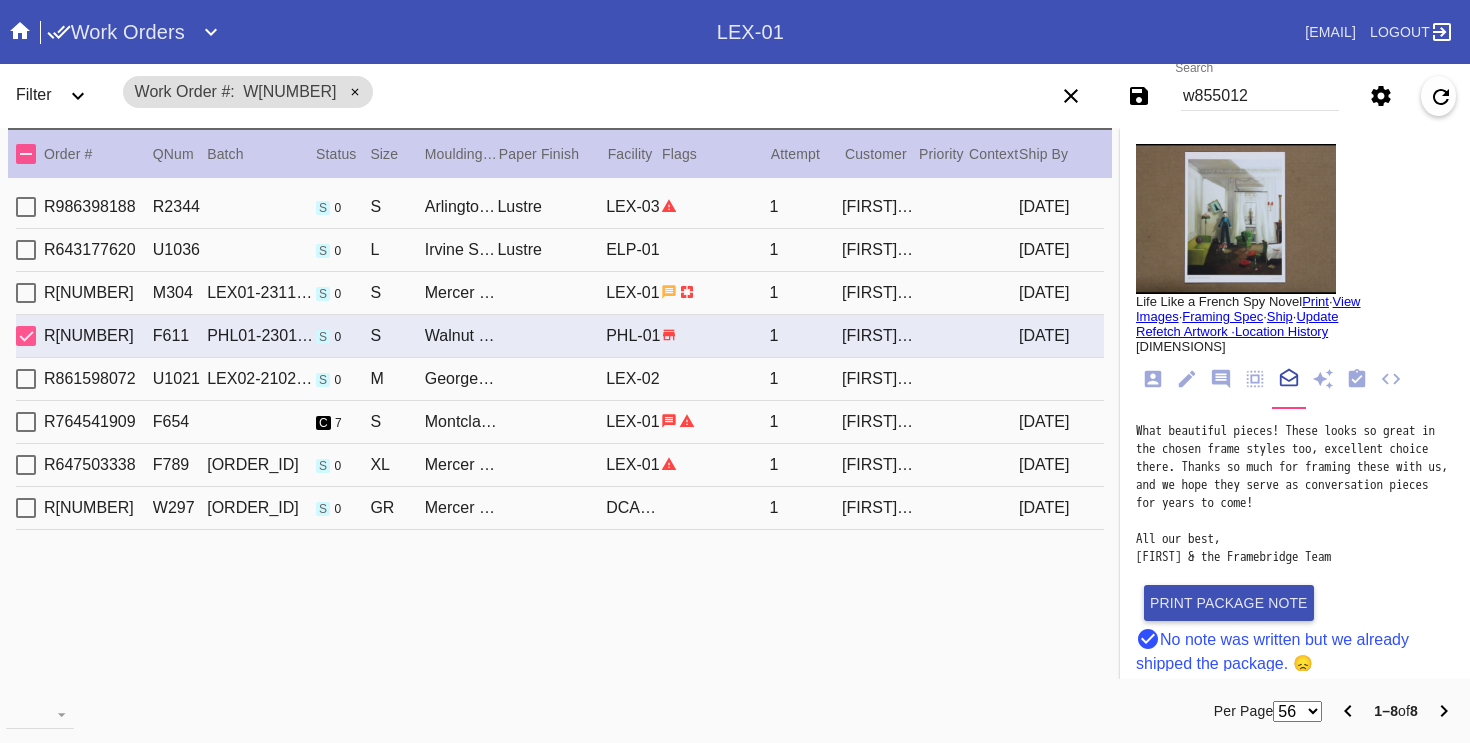 click on "R914674761 M304 LEX01-231115-012 s   0 S Mercer Slim / Dove White LEX-01 1 Alex Zwetchkenbaum
2023-11-16" at bounding box center [560, 293] 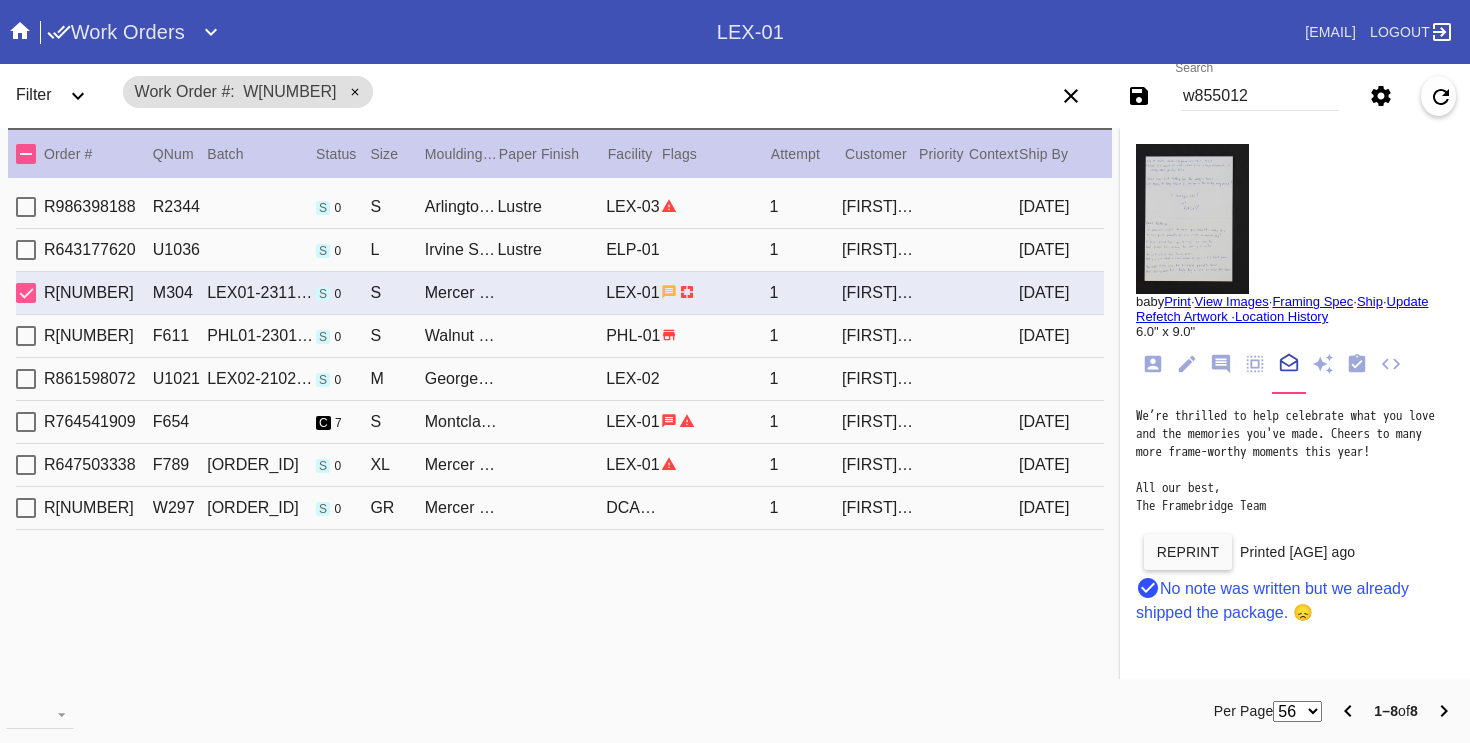 click on "R643177620 U1036 s   0 L Irvine Slim / Fabric White Lustre ELP-01 1 Alexis Hawkins
2024-08-08" at bounding box center (560, 250) 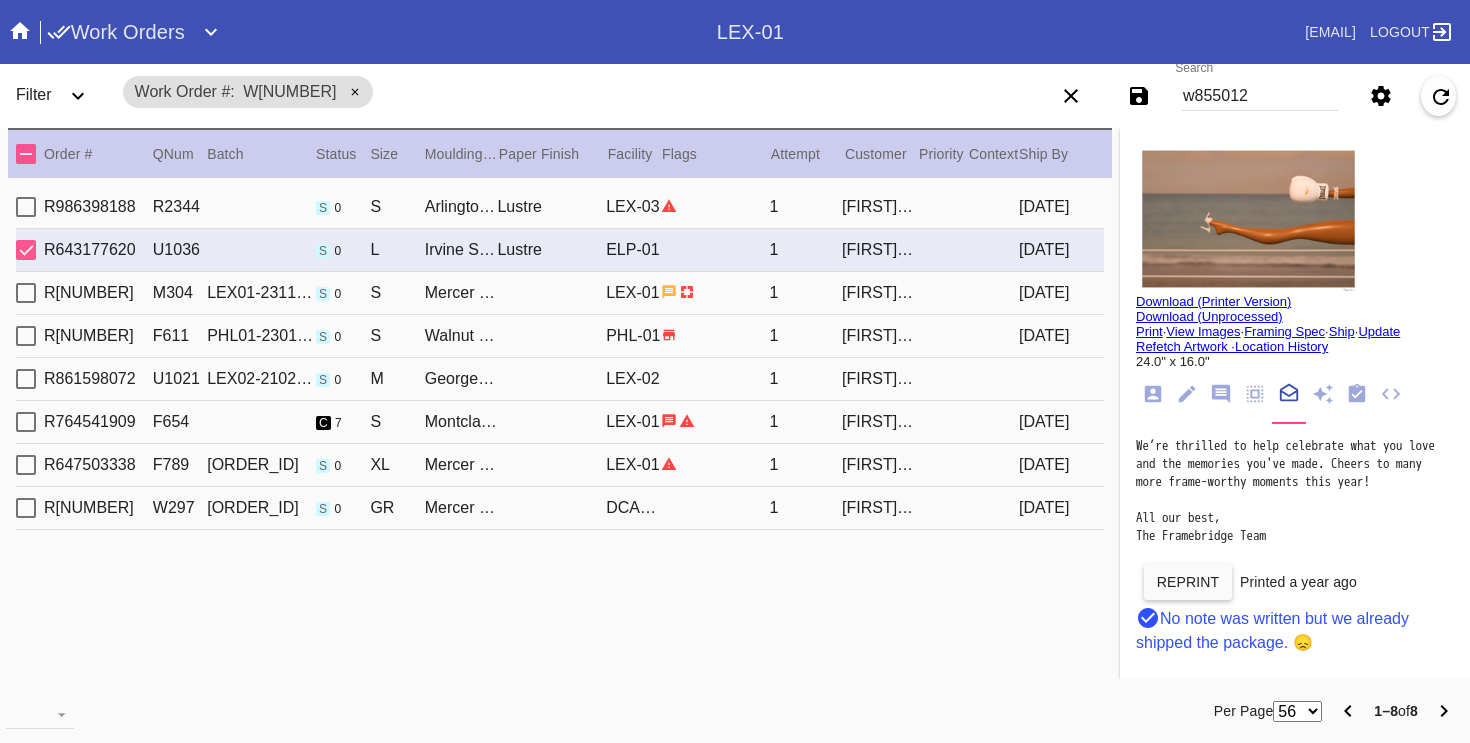 click on "R986398188 R2344 s   0 S Arlington / Dove White Lustre LEX-03 1 Abiagel Bosch
2024-12-28" at bounding box center (560, 207) 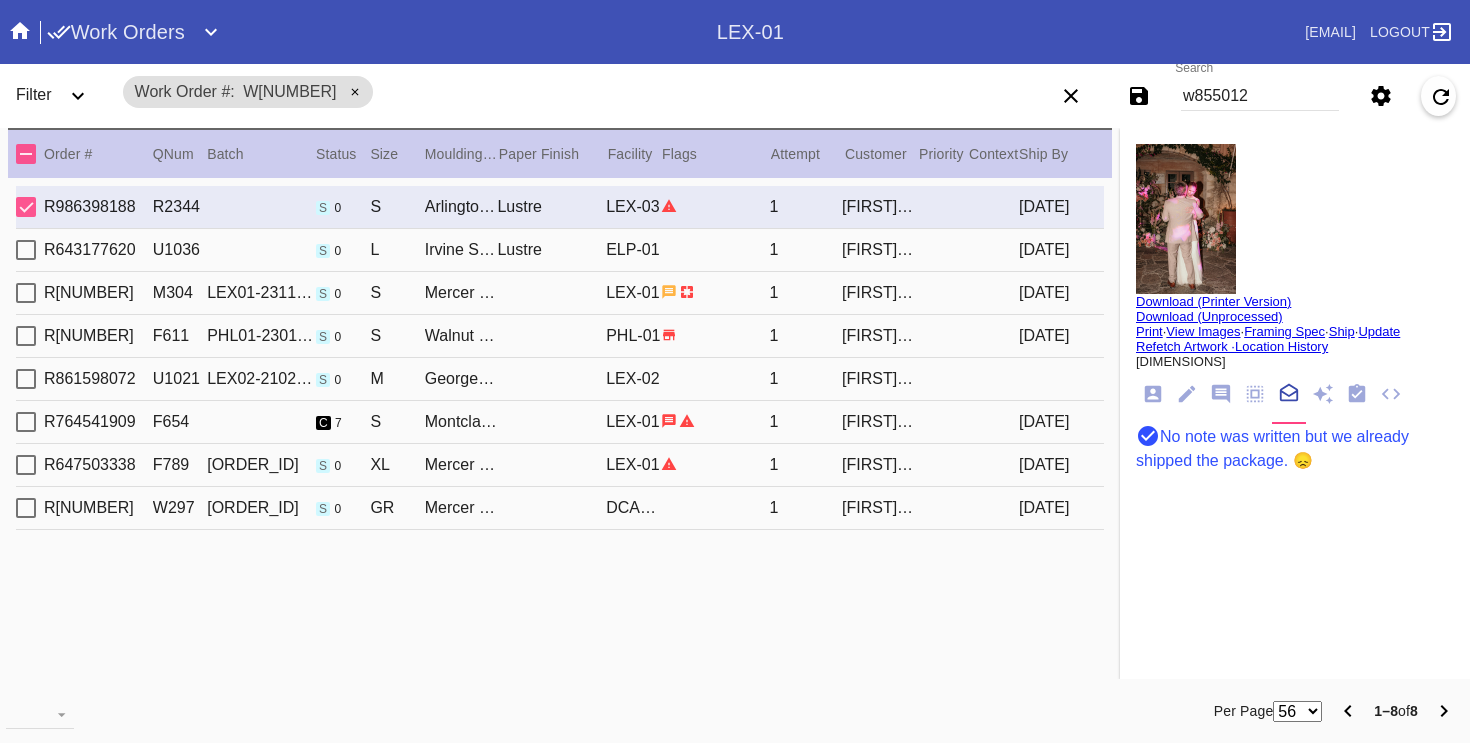 click on "Mercer / Dove White" at bounding box center (461, 465) 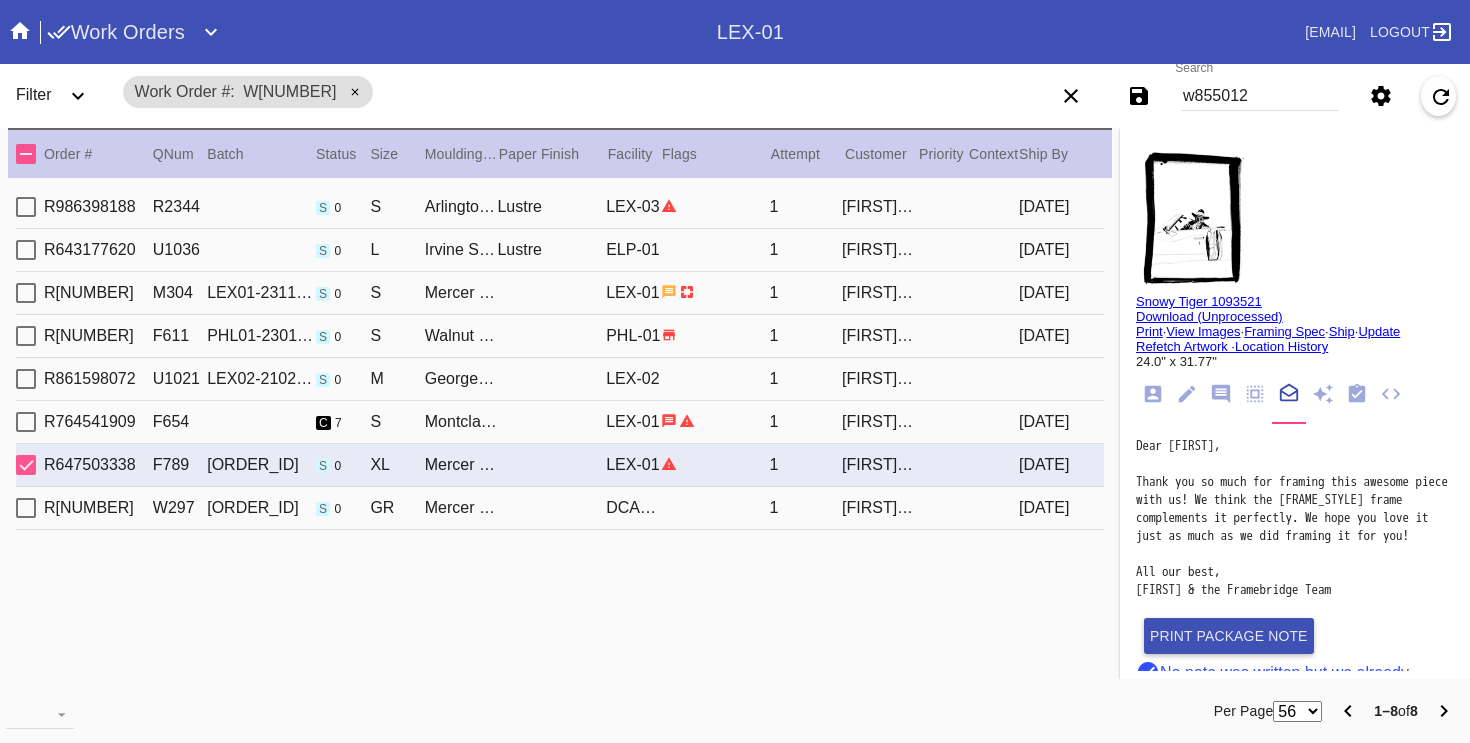 click on "Montclare / Dove White" at bounding box center [461, 422] 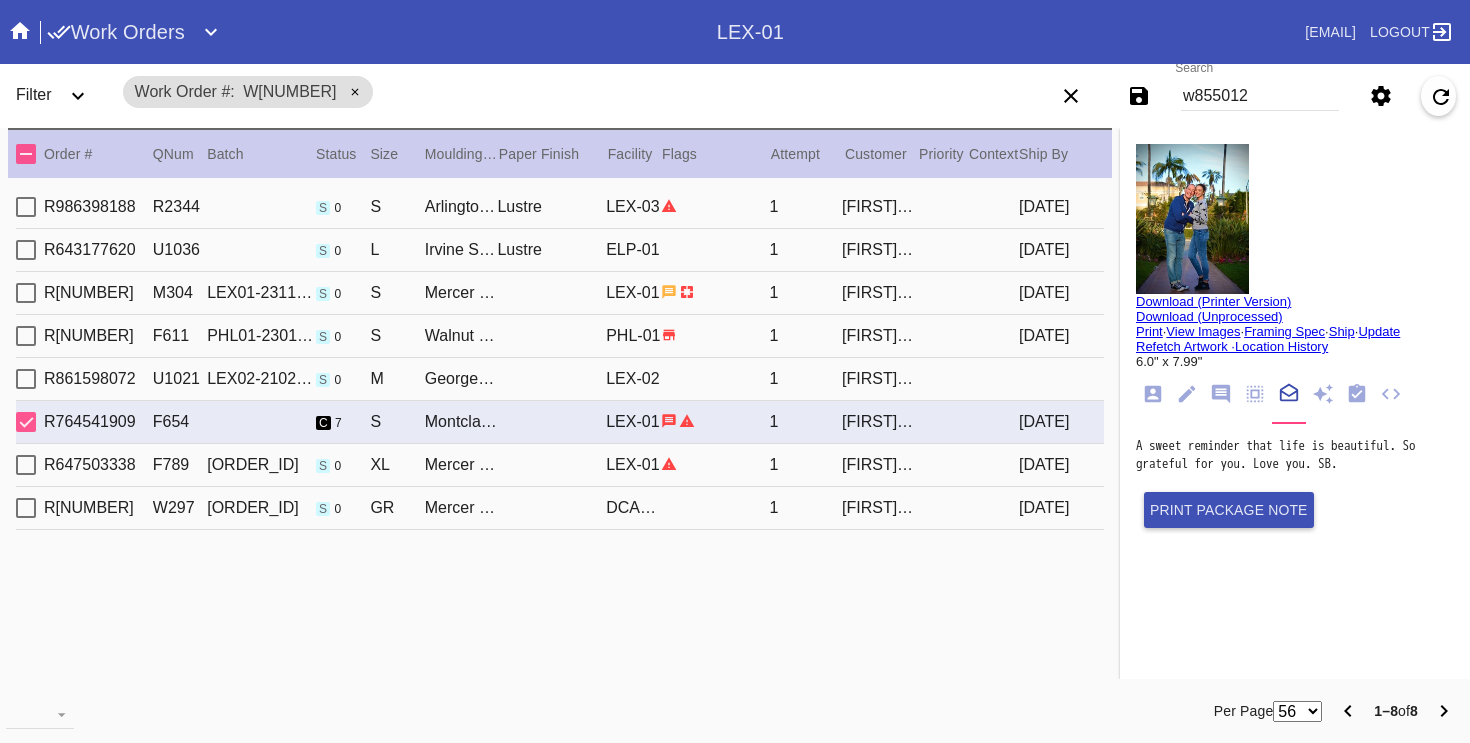 click on "Mercer / No Mat" at bounding box center (461, 508) 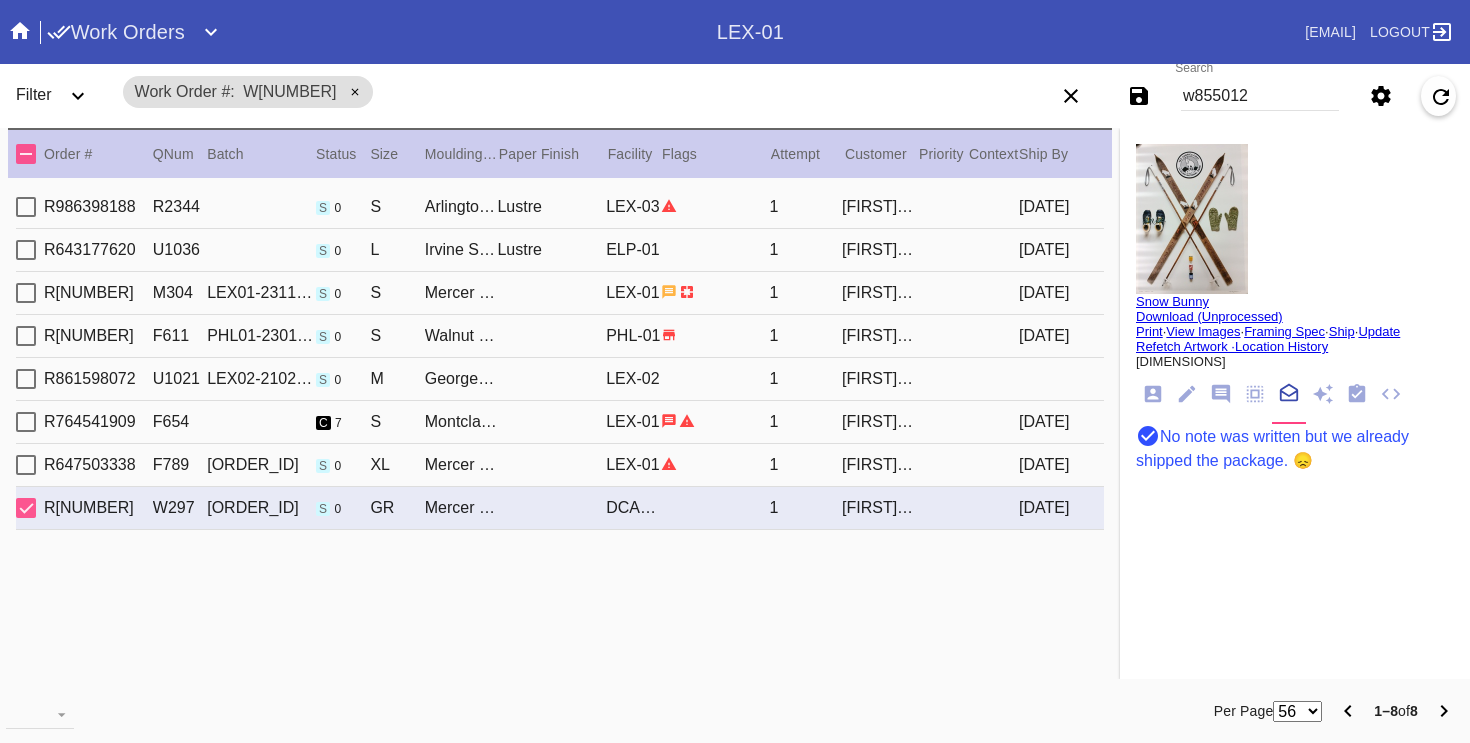 click on "w855012" at bounding box center [1260, 96] 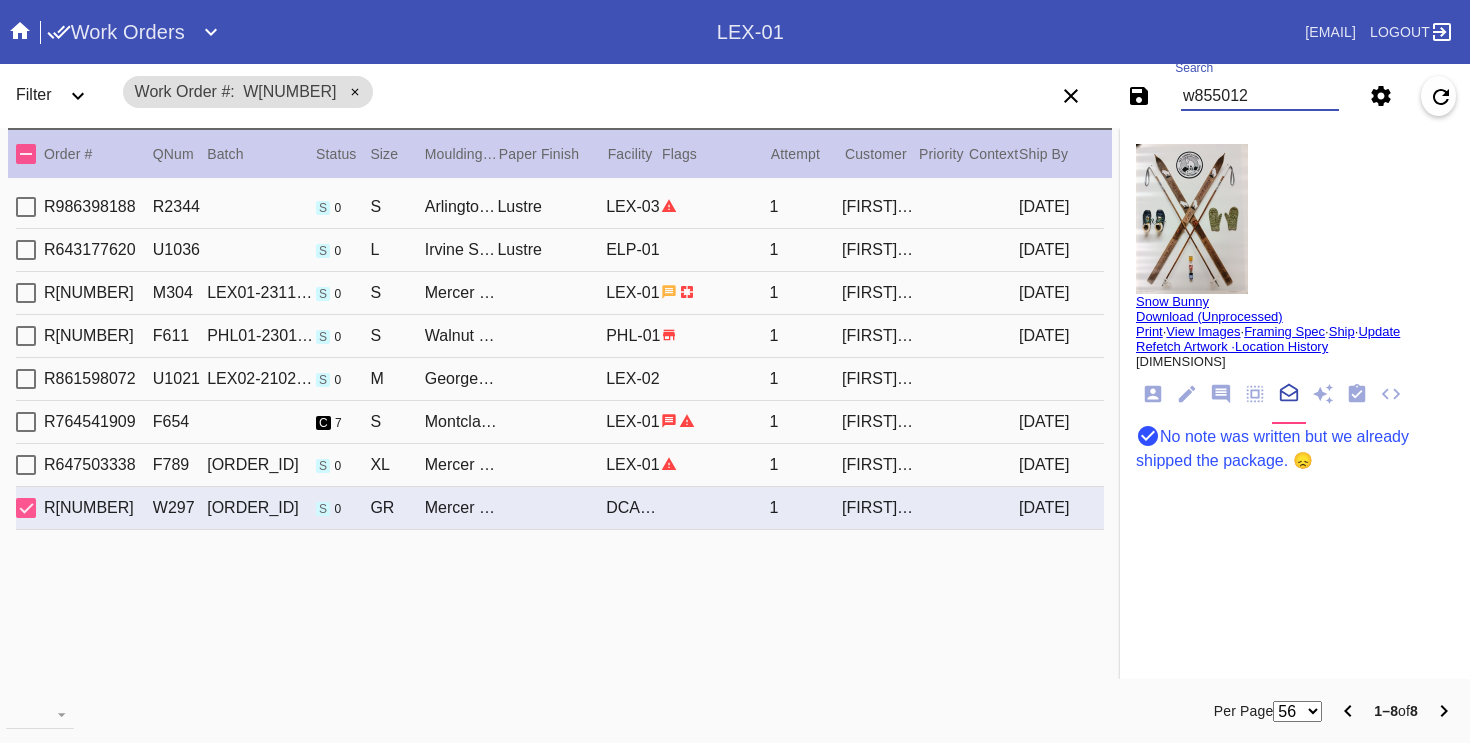 click on "w855012" at bounding box center [1260, 96] 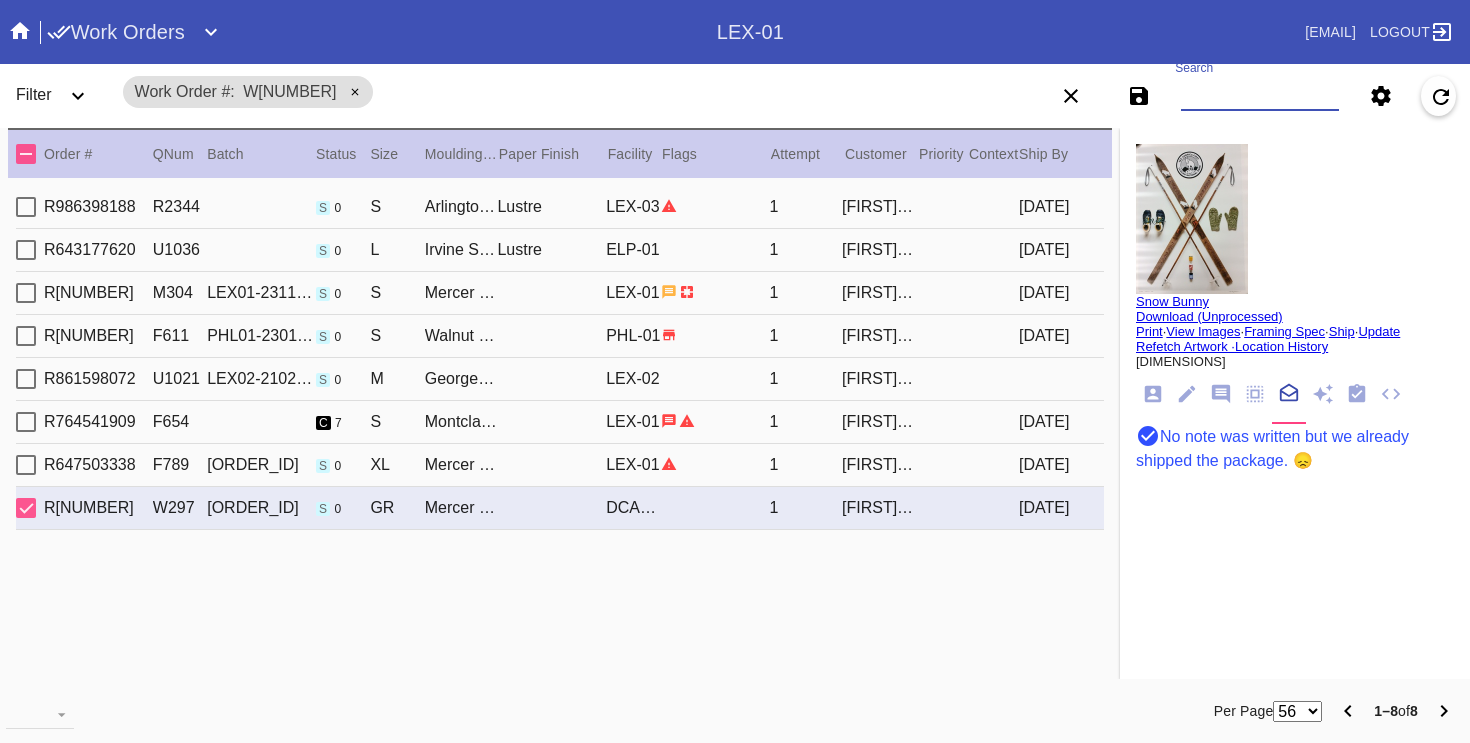 type 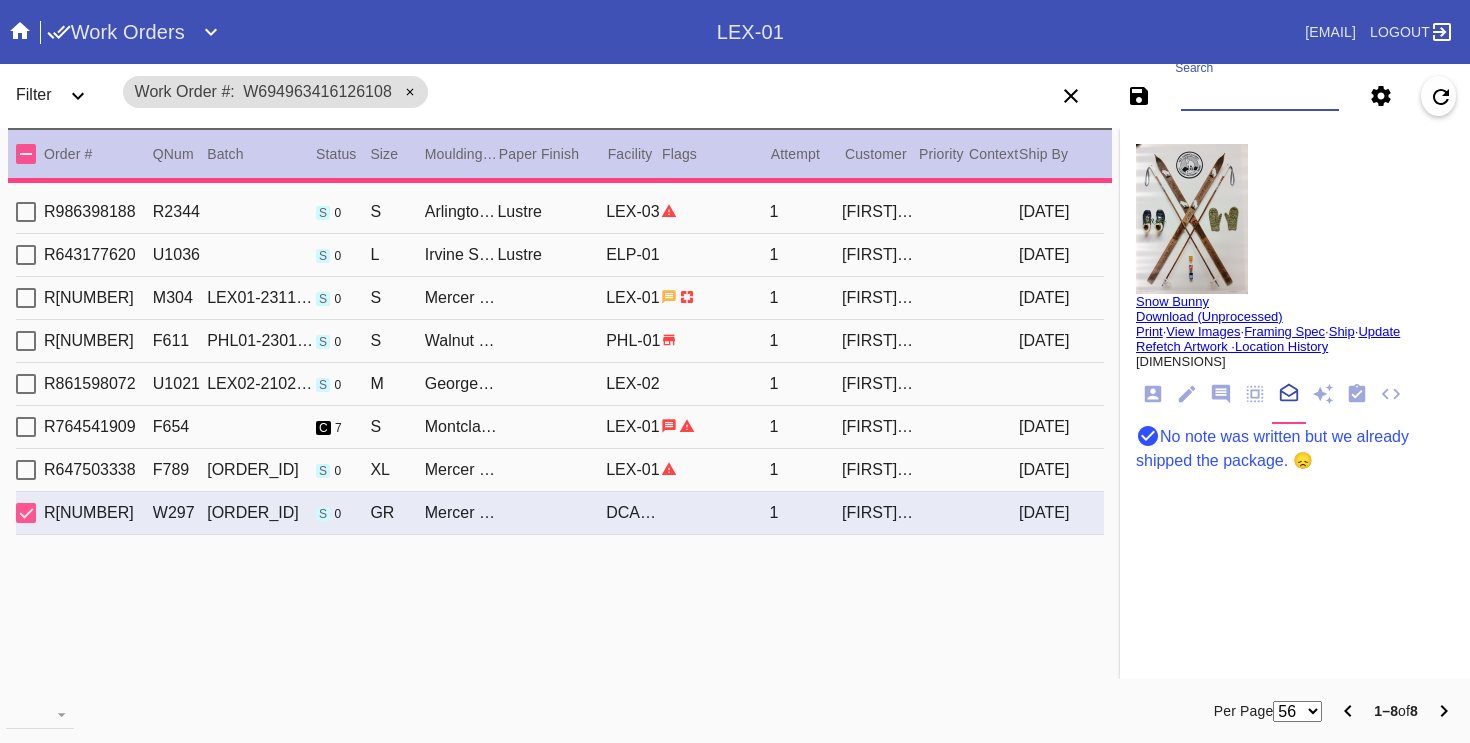 type on "1.5" 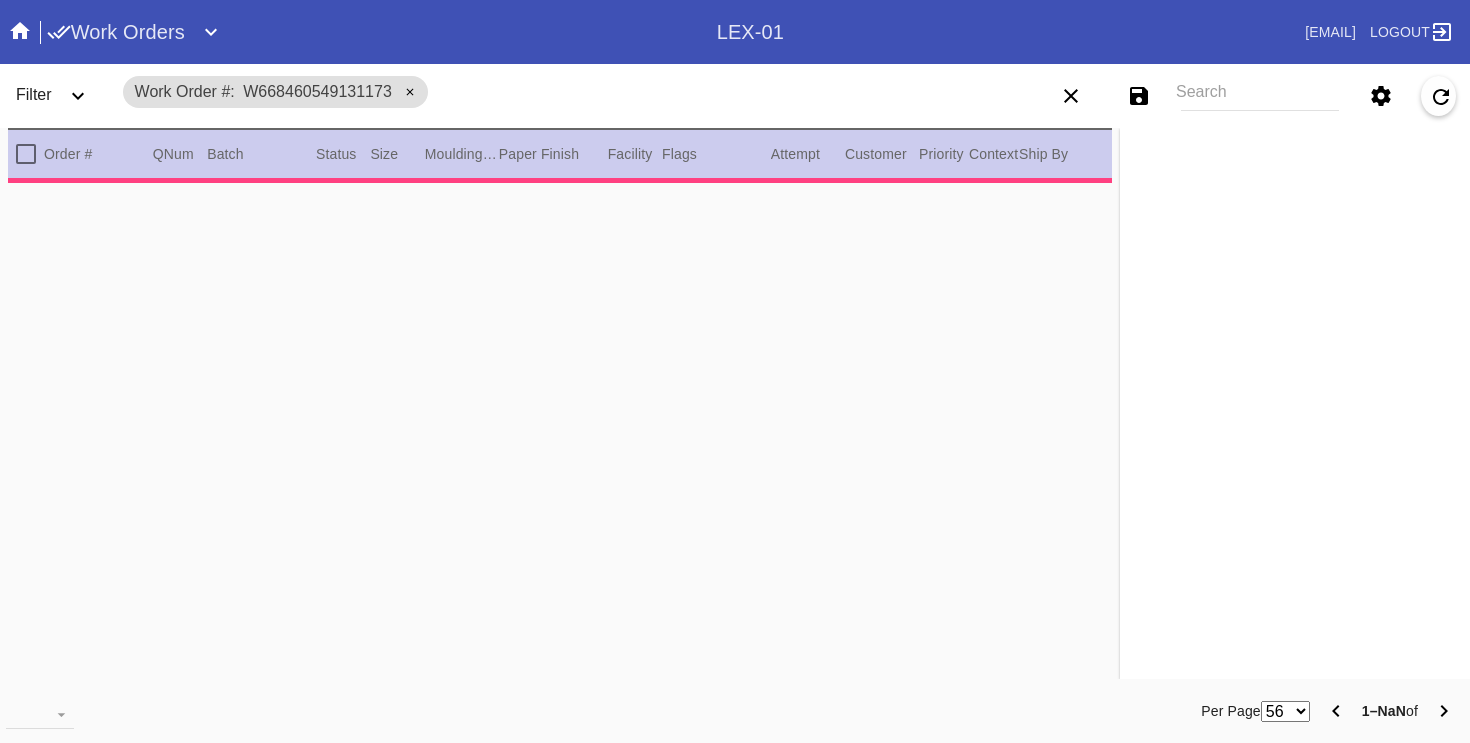 scroll, scrollTop: 0, scrollLeft: 0, axis: both 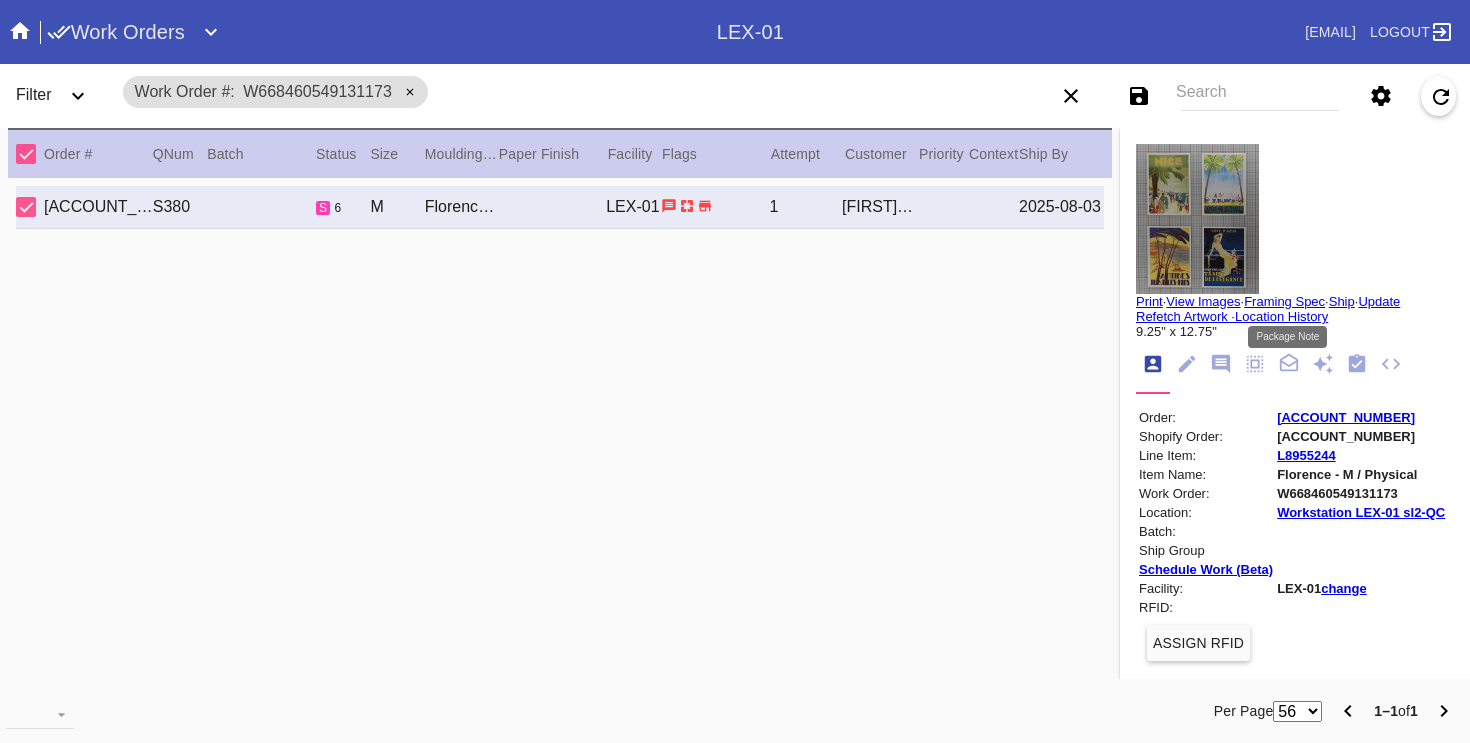click 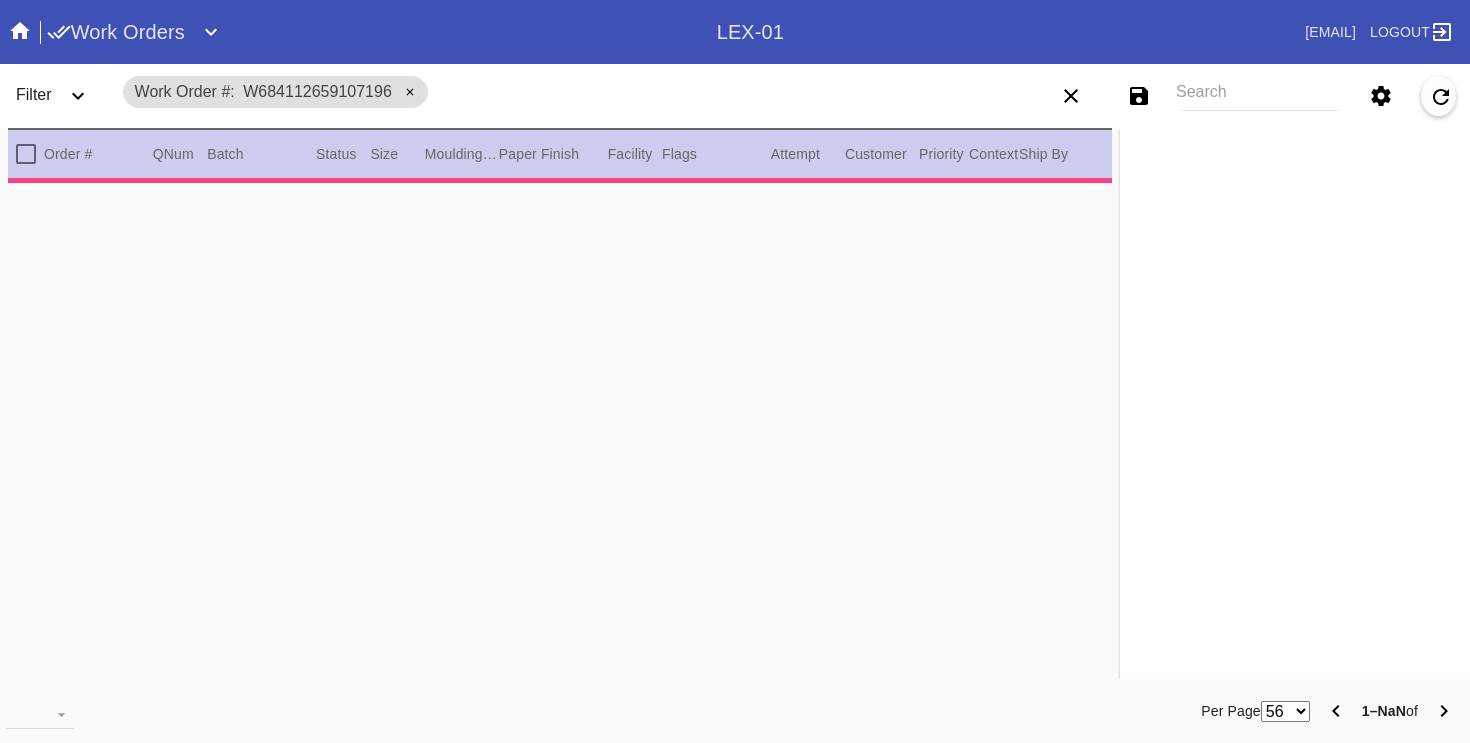 scroll, scrollTop: 0, scrollLeft: 0, axis: both 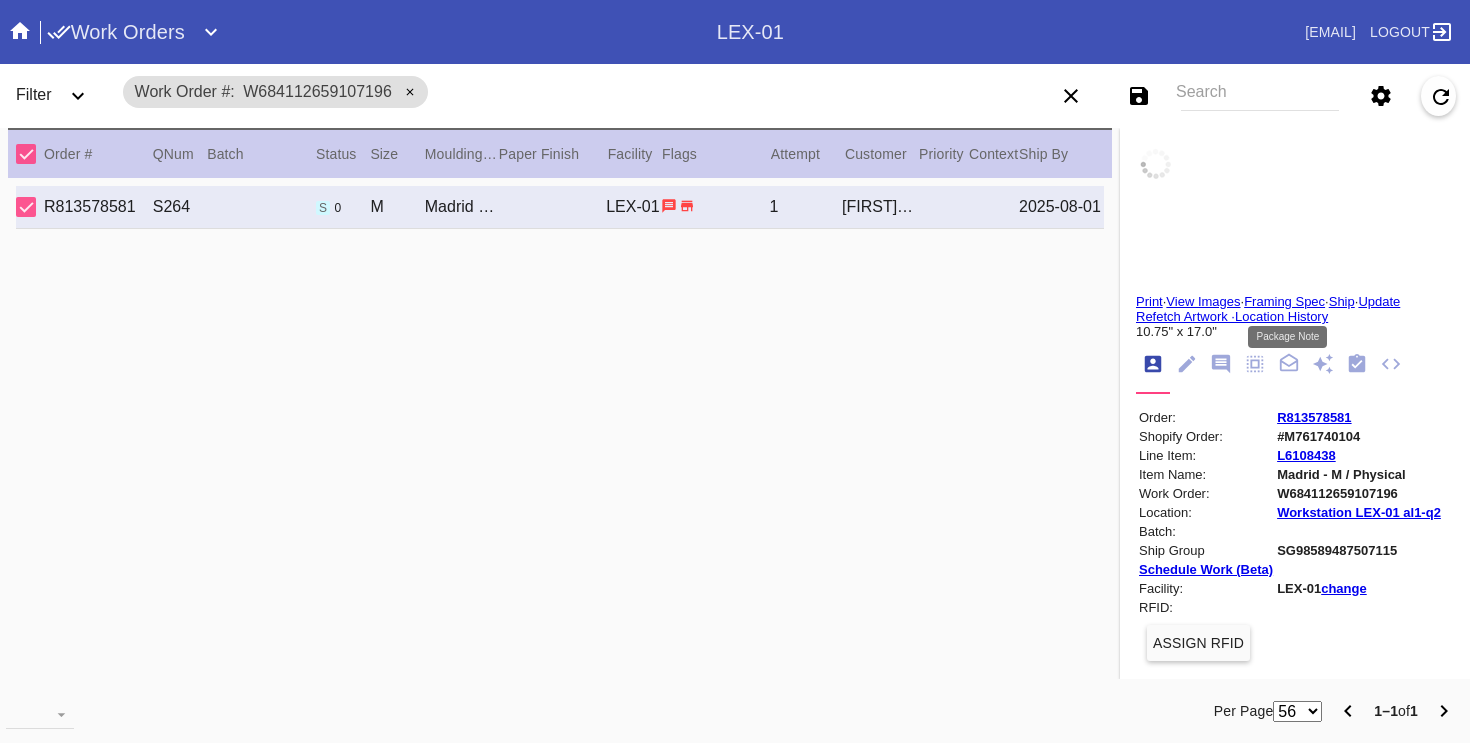 click 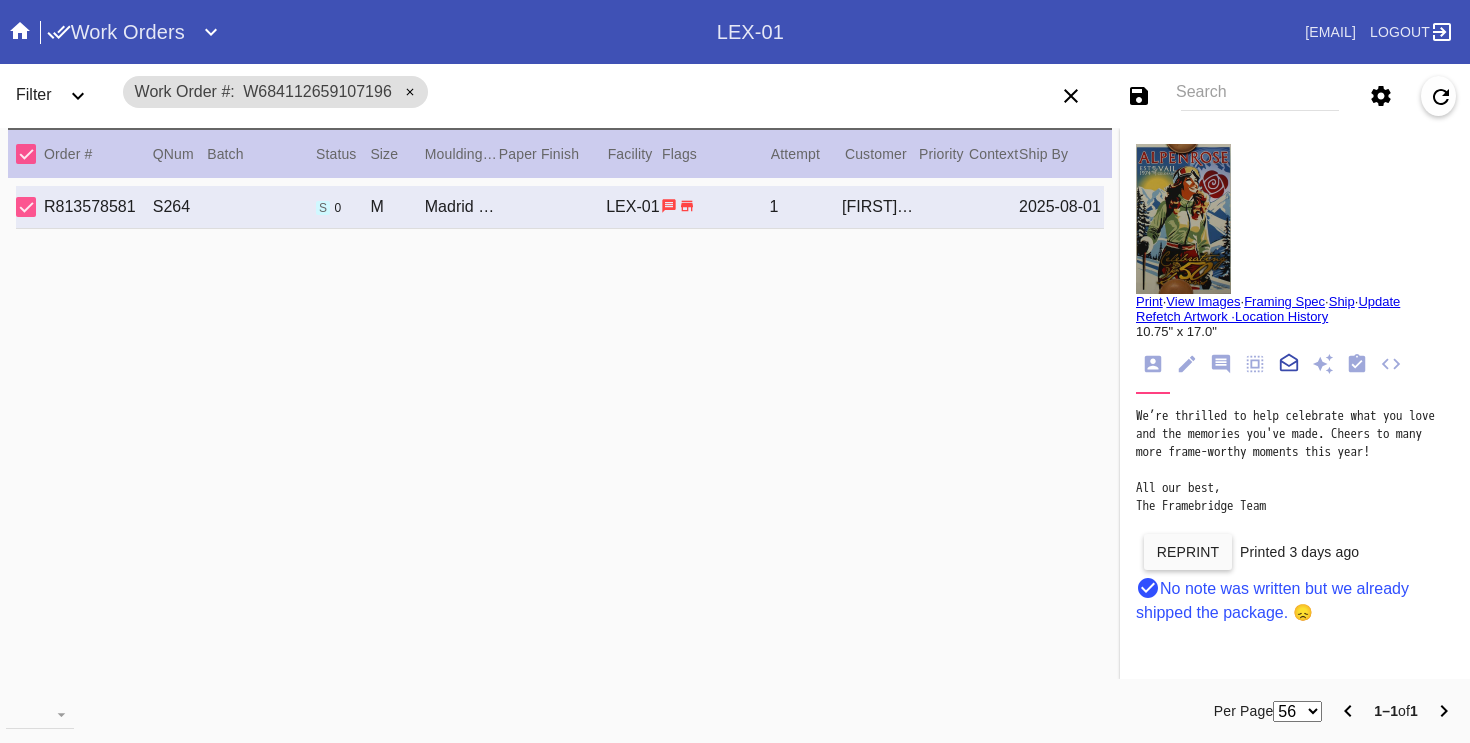 scroll, scrollTop: 221, scrollLeft: 0, axis: vertical 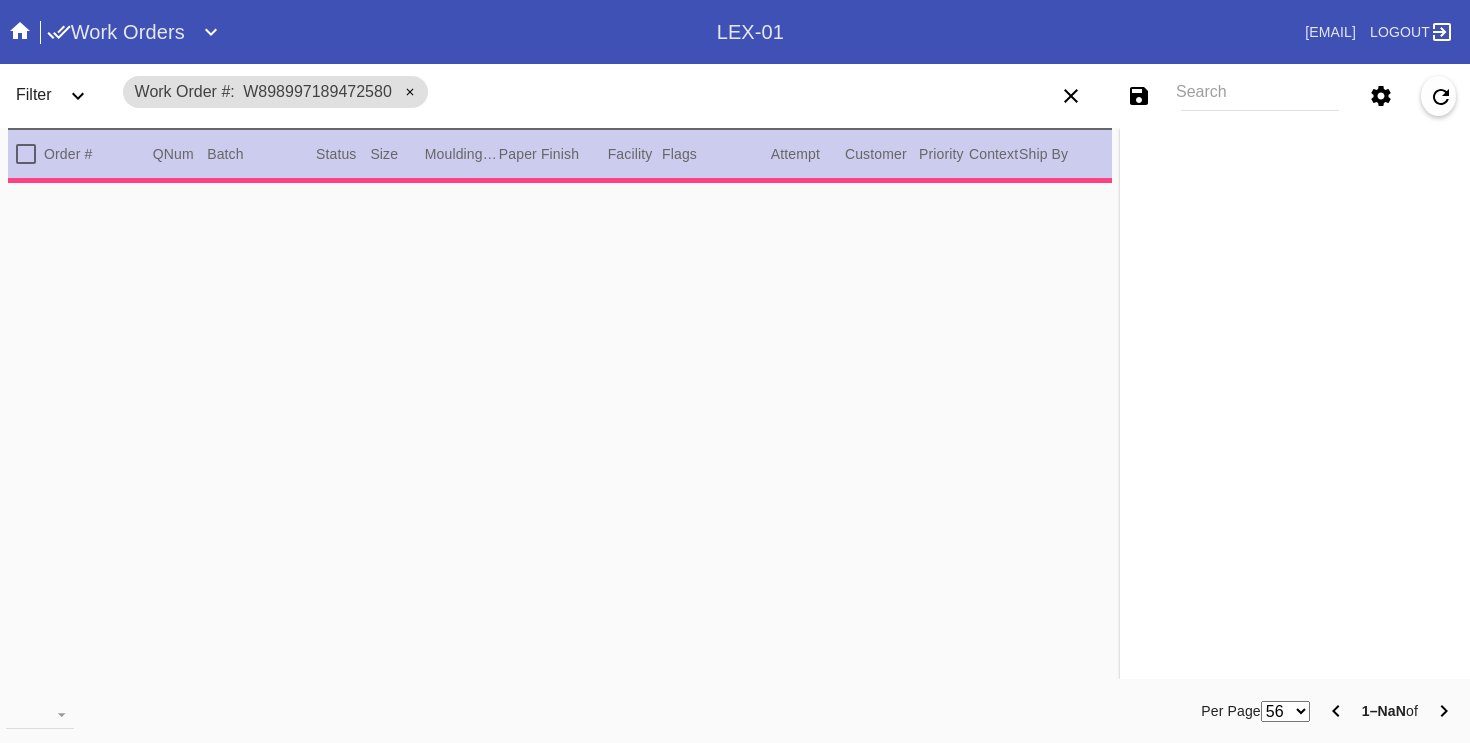 type on "2.0" 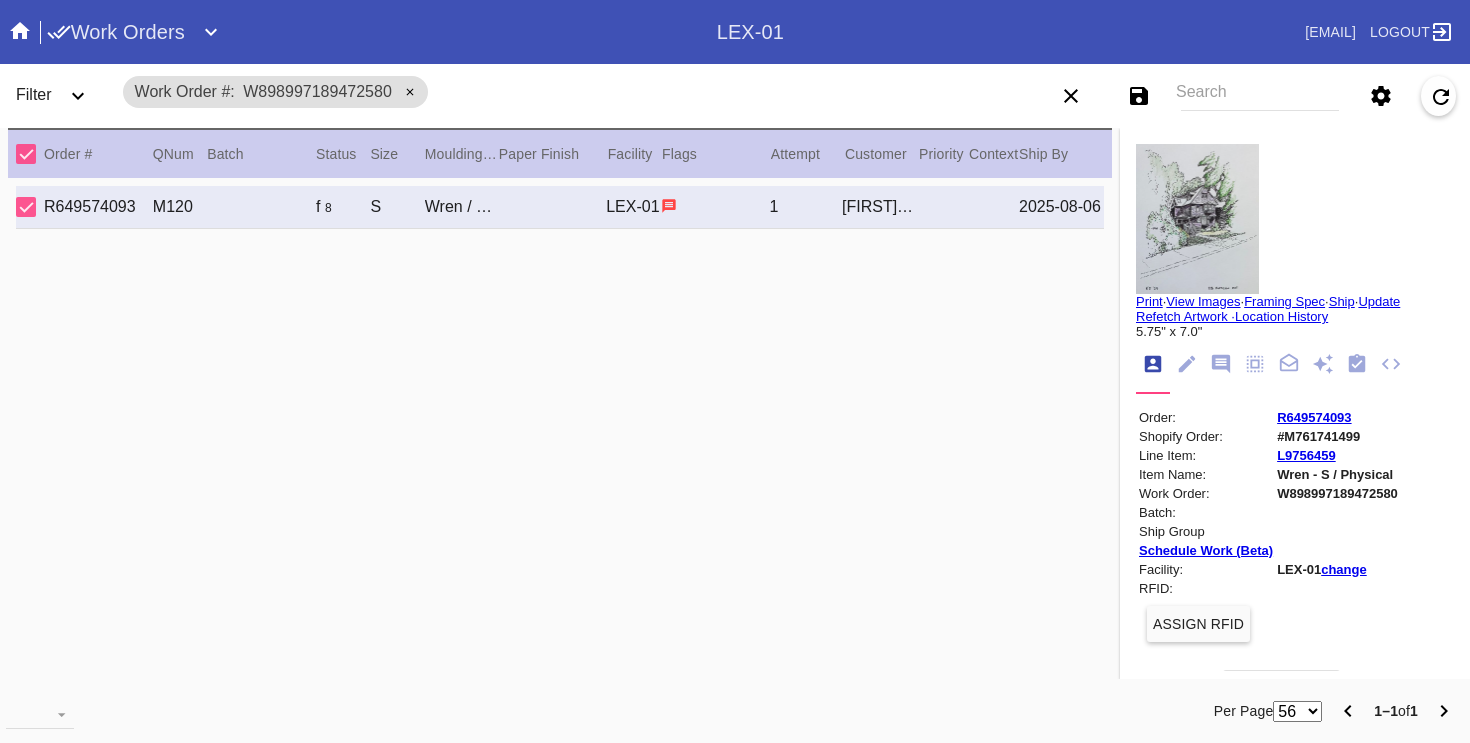 click 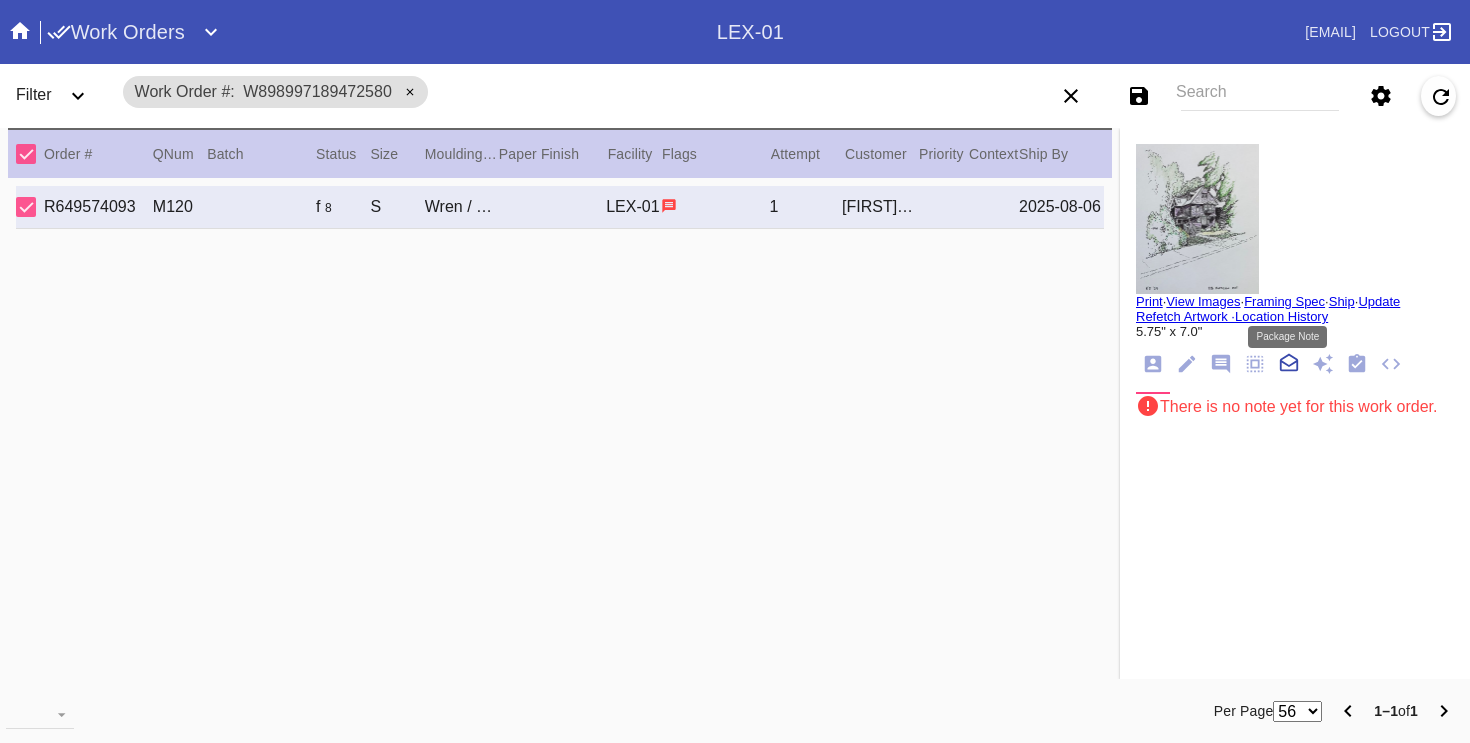 scroll, scrollTop: 221, scrollLeft: 0, axis: vertical 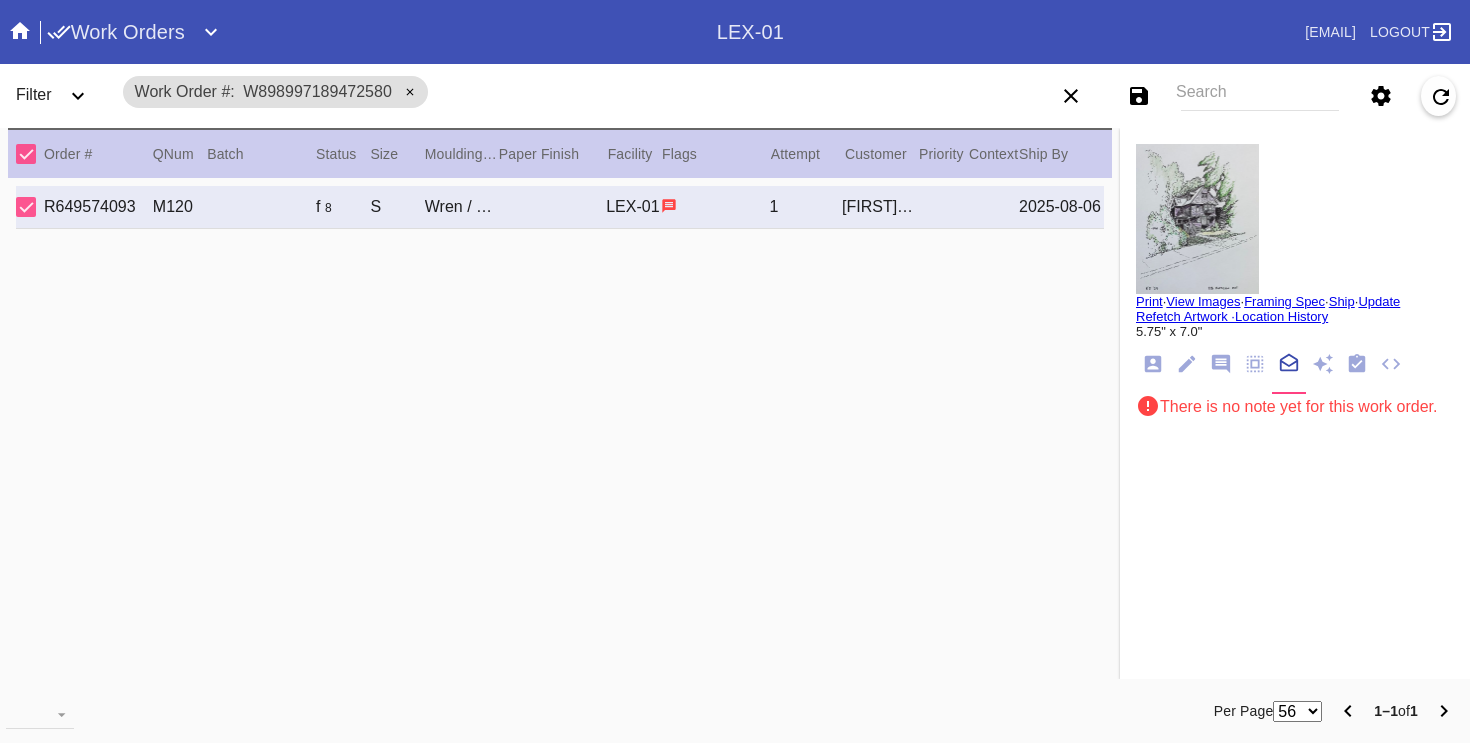 drag, startPoint x: 1141, startPoint y: 411, endPoint x: 1453, endPoint y: 412, distance: 312.00162 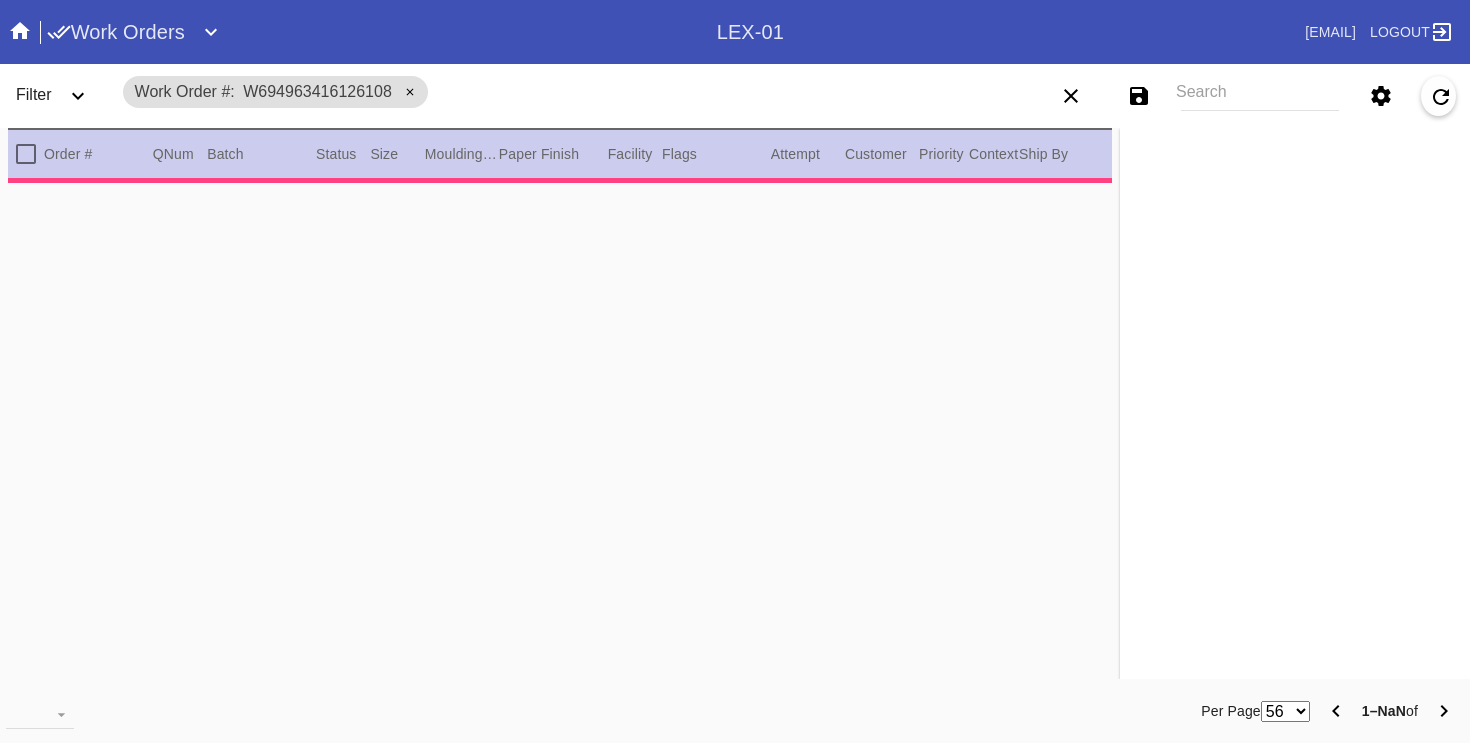 scroll, scrollTop: 0, scrollLeft: 0, axis: both 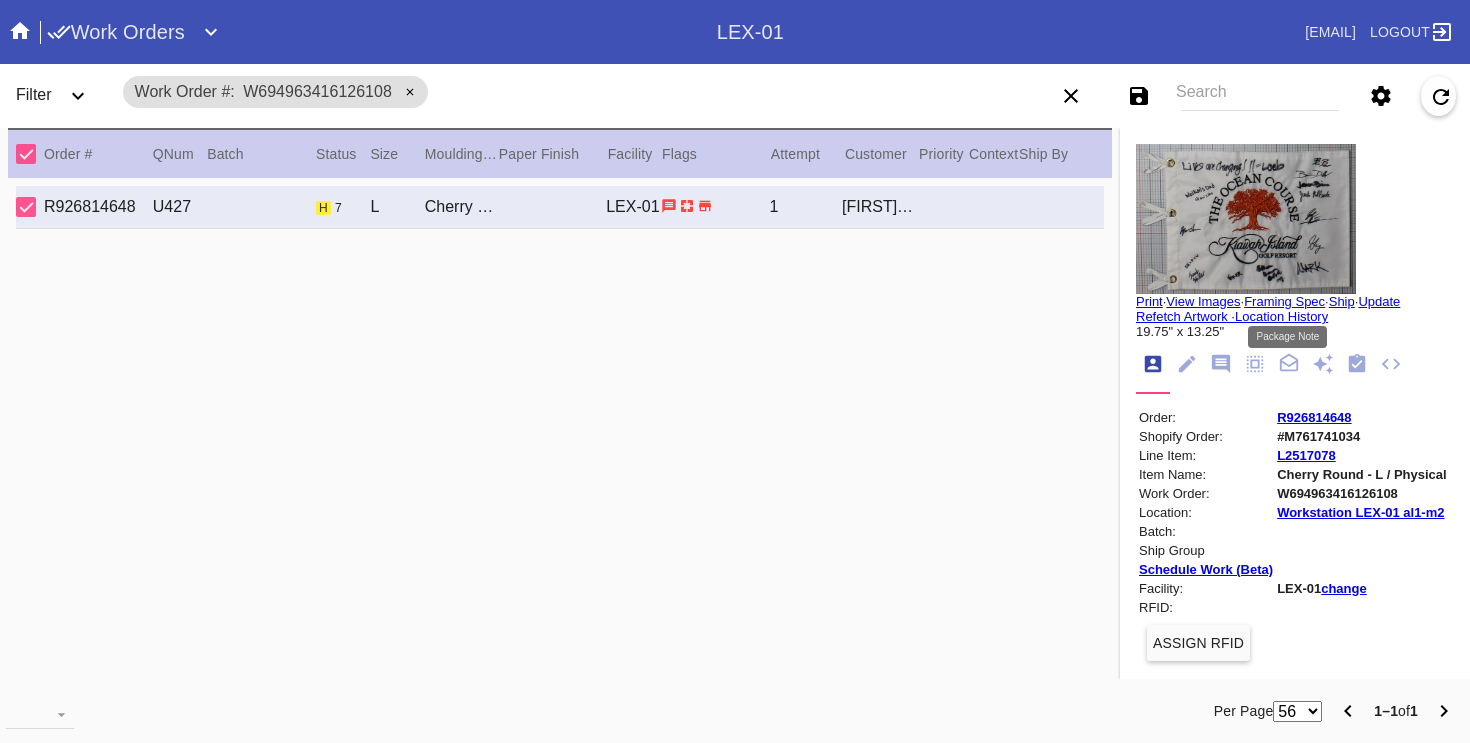 click 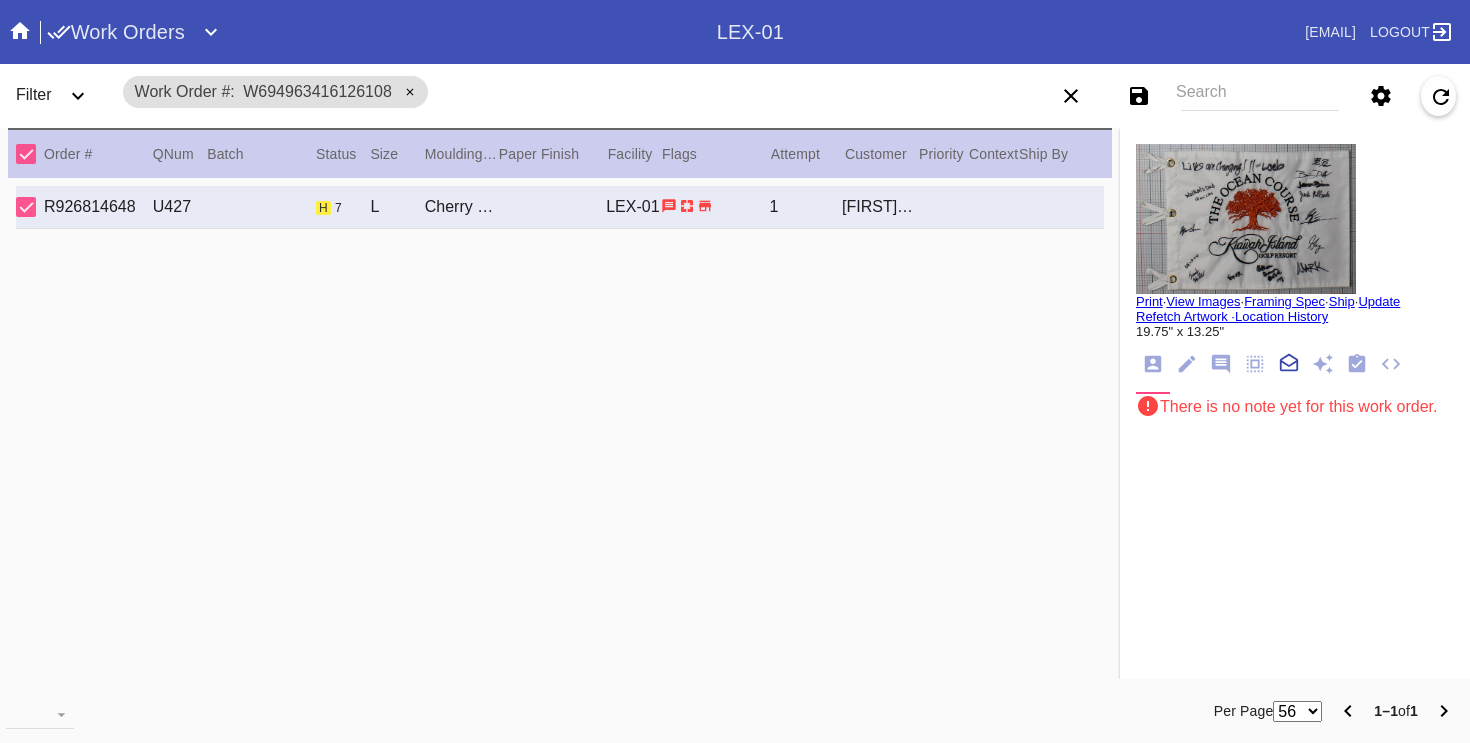 scroll, scrollTop: 221, scrollLeft: 0, axis: vertical 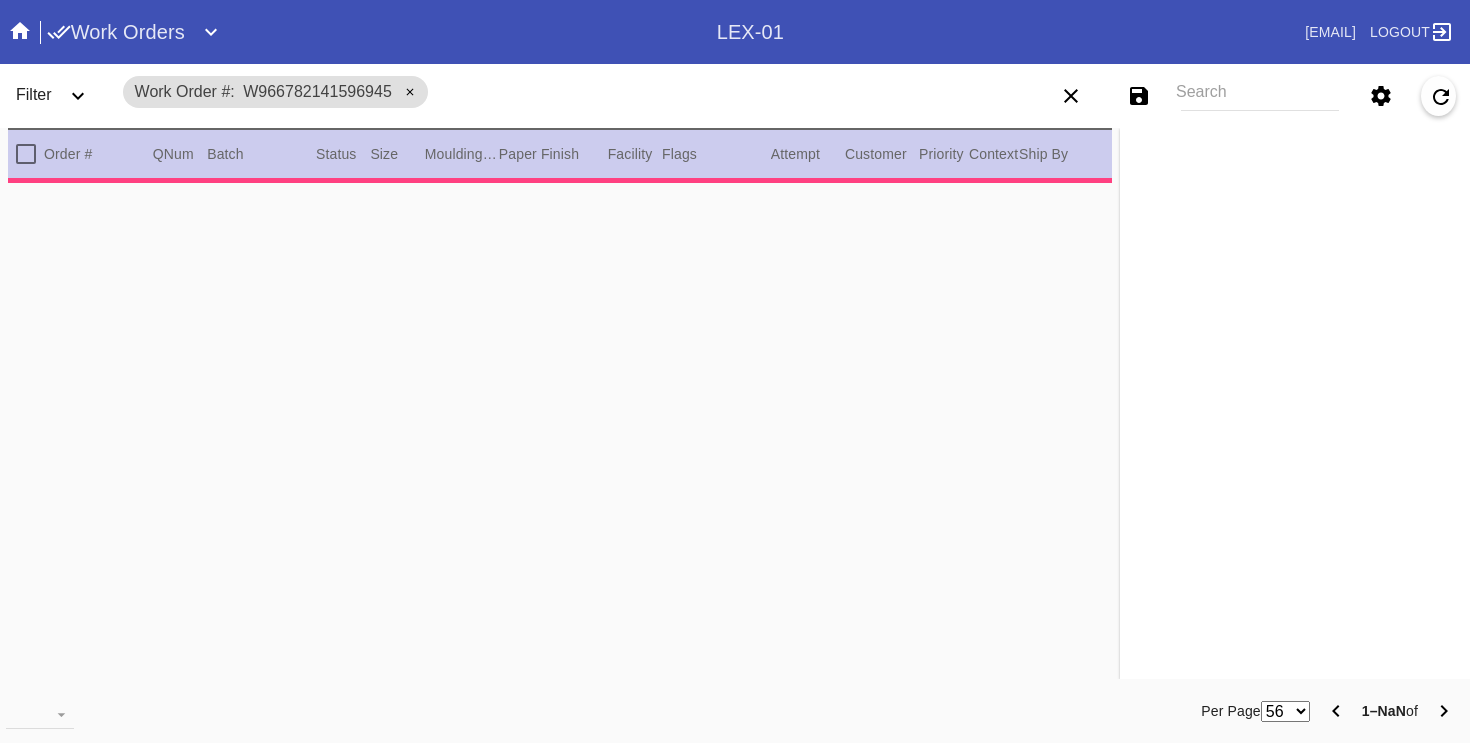 type on "***" 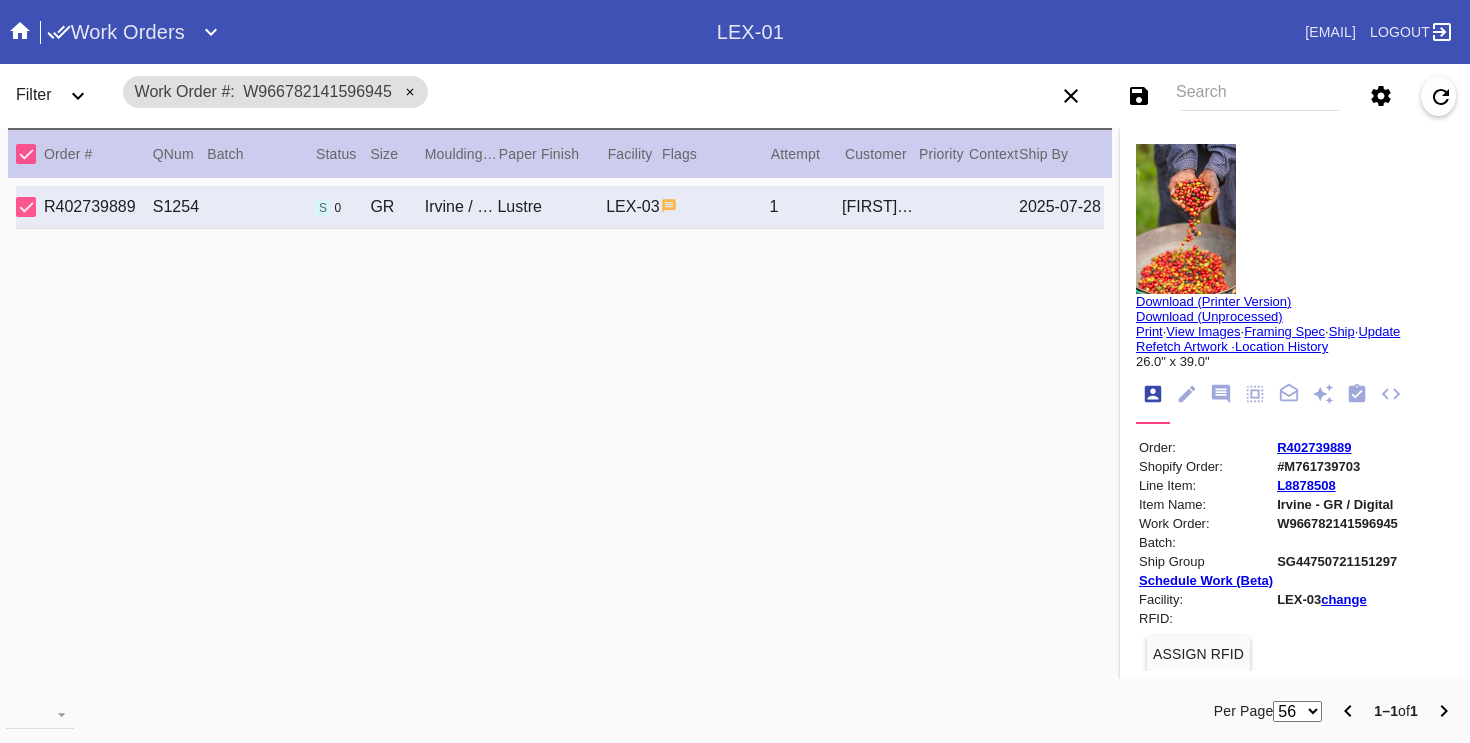 click 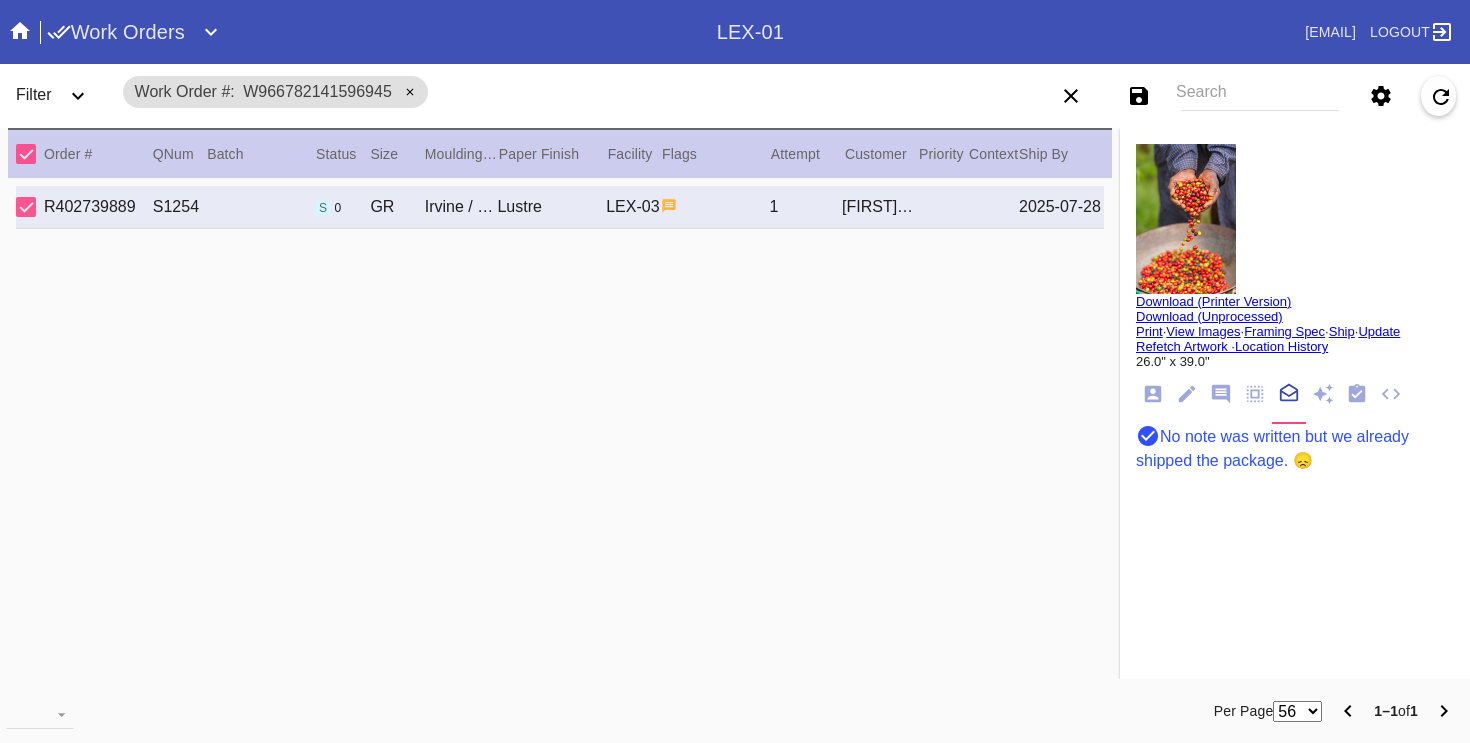 drag, startPoint x: 1344, startPoint y: 480, endPoint x: 1155, endPoint y: 437, distance: 193.82982 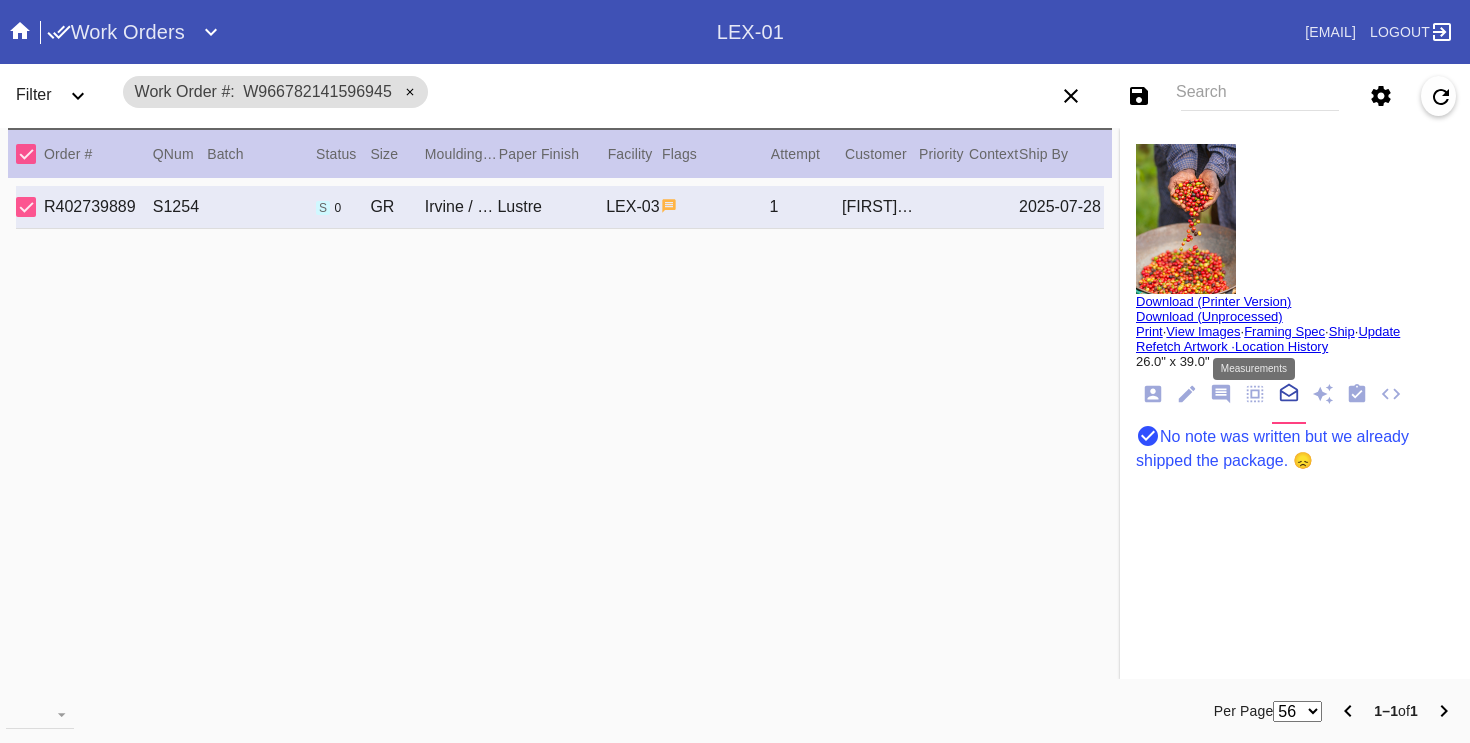 click 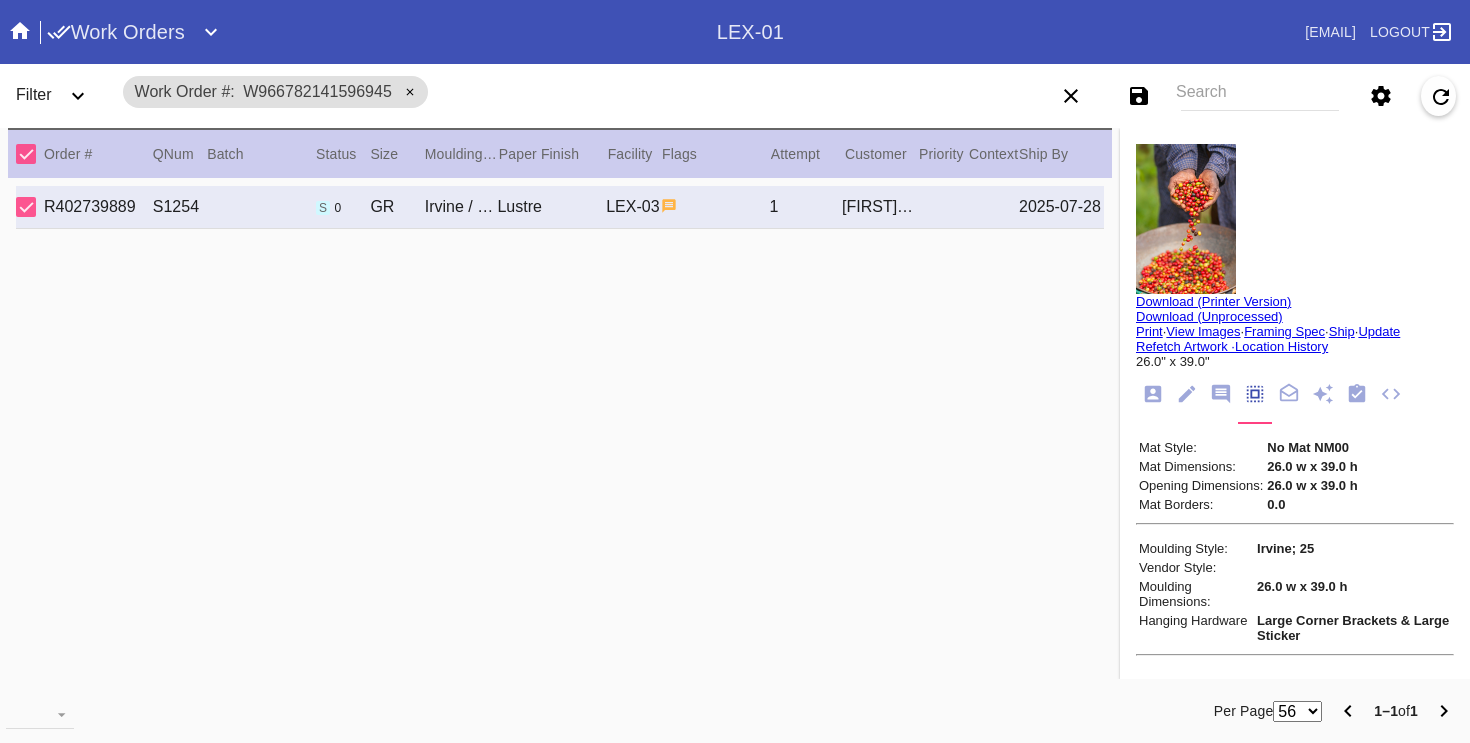 click 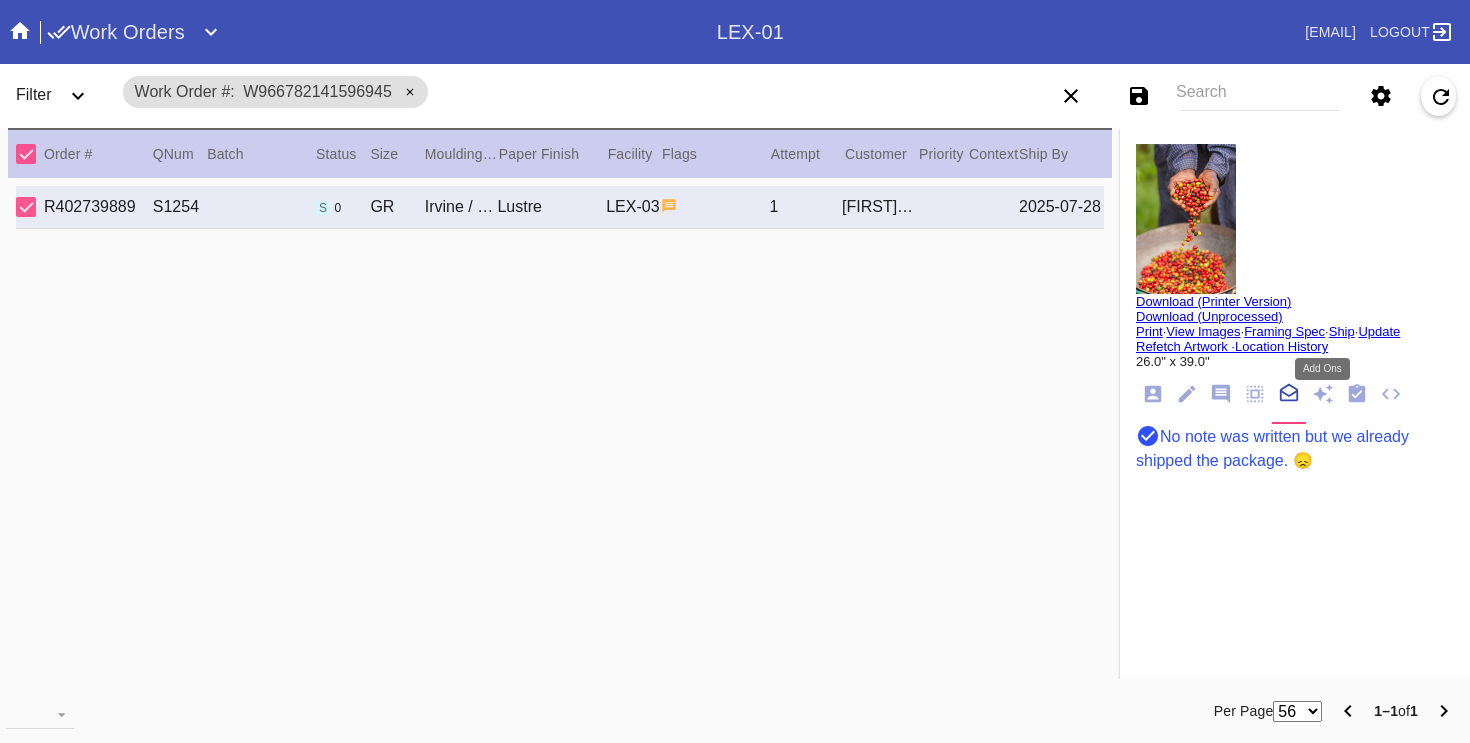 click 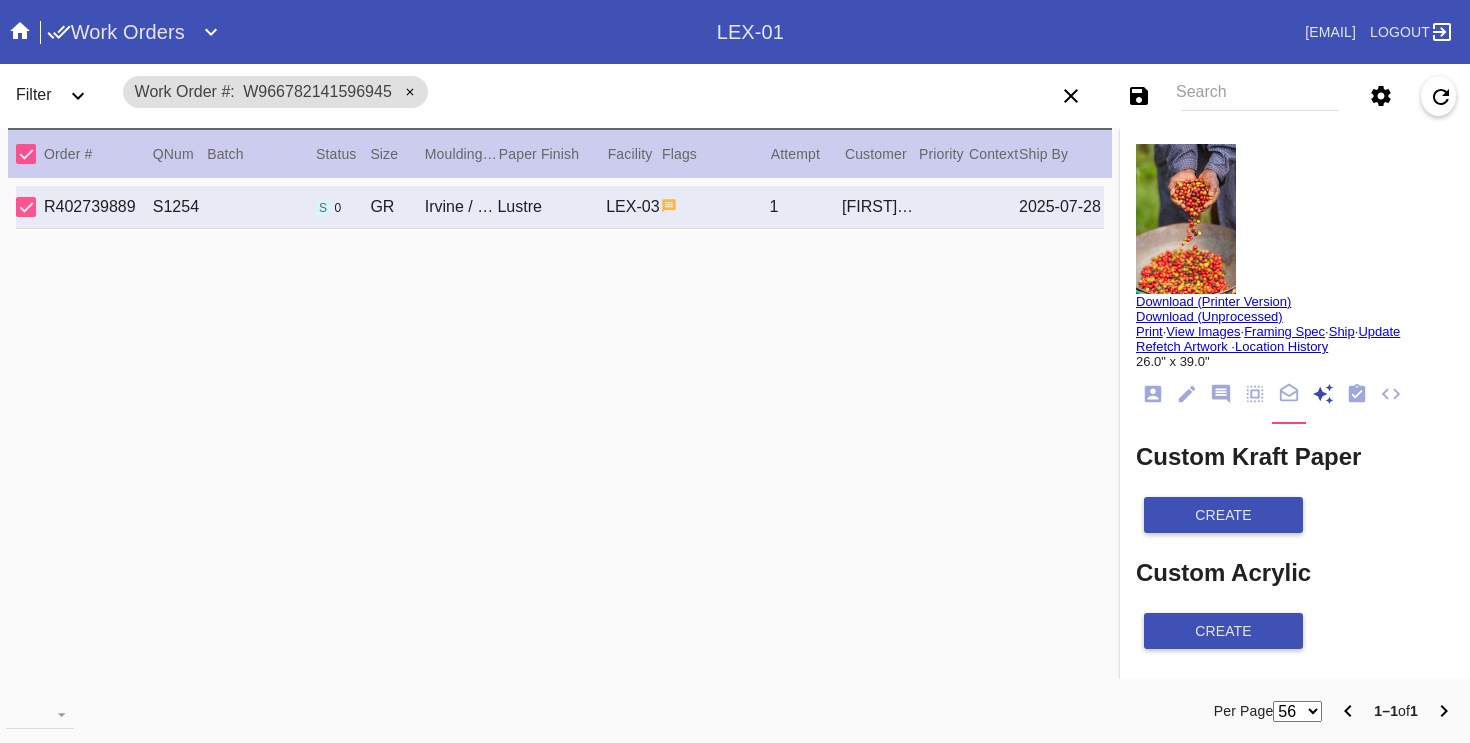 scroll, scrollTop: 271, scrollLeft: 0, axis: vertical 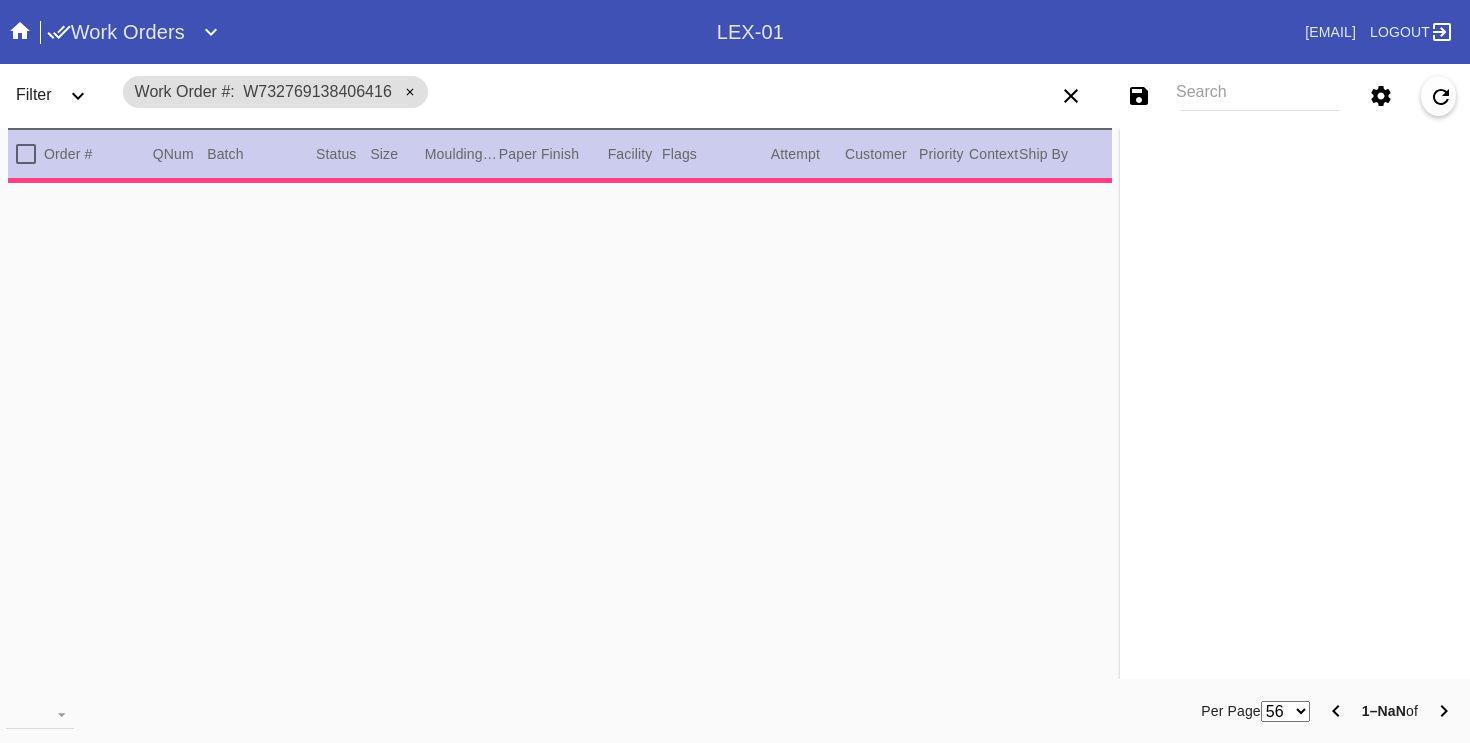 type on "2.5" 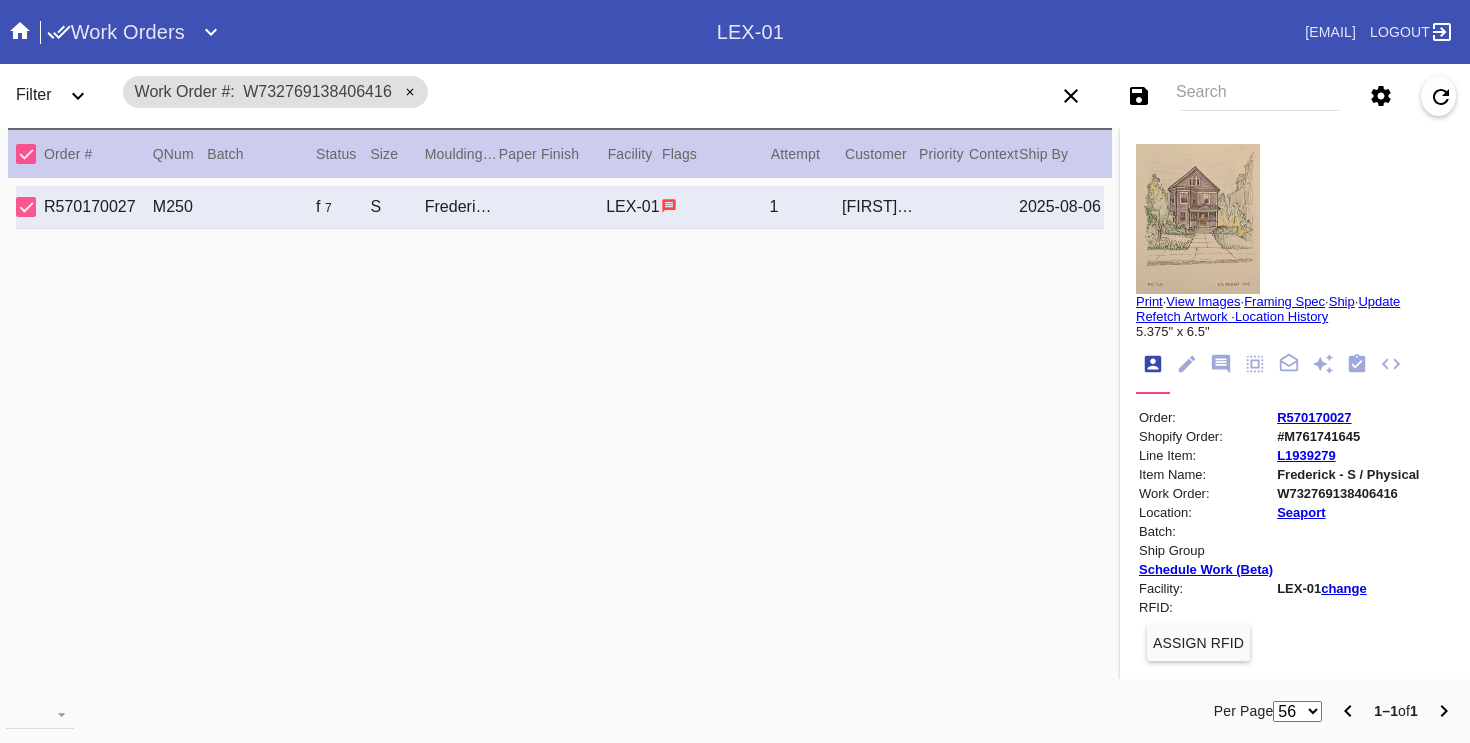 click 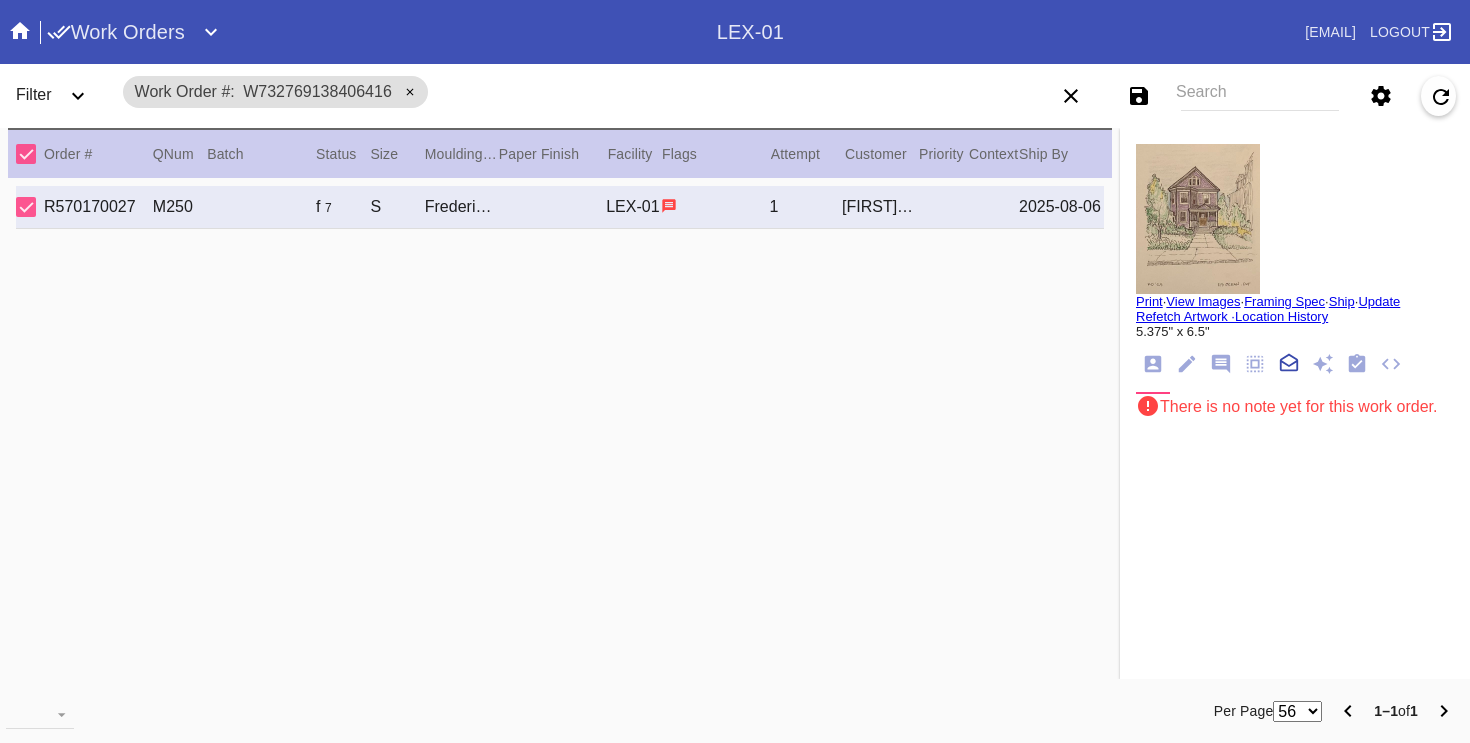 scroll, scrollTop: 221, scrollLeft: 0, axis: vertical 